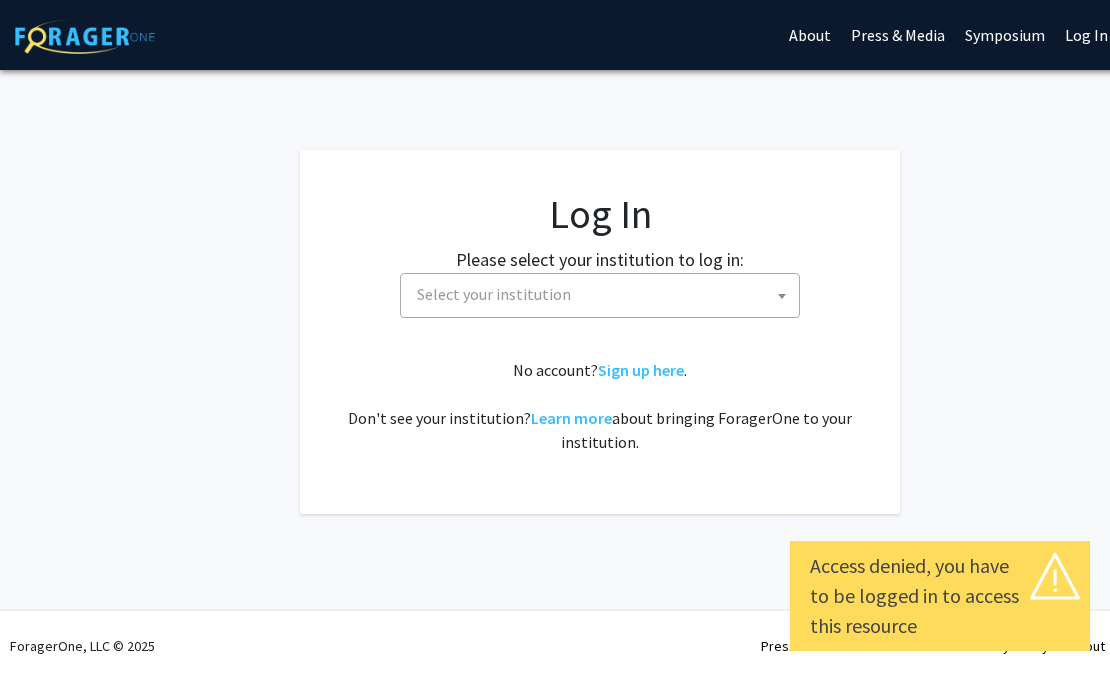 select 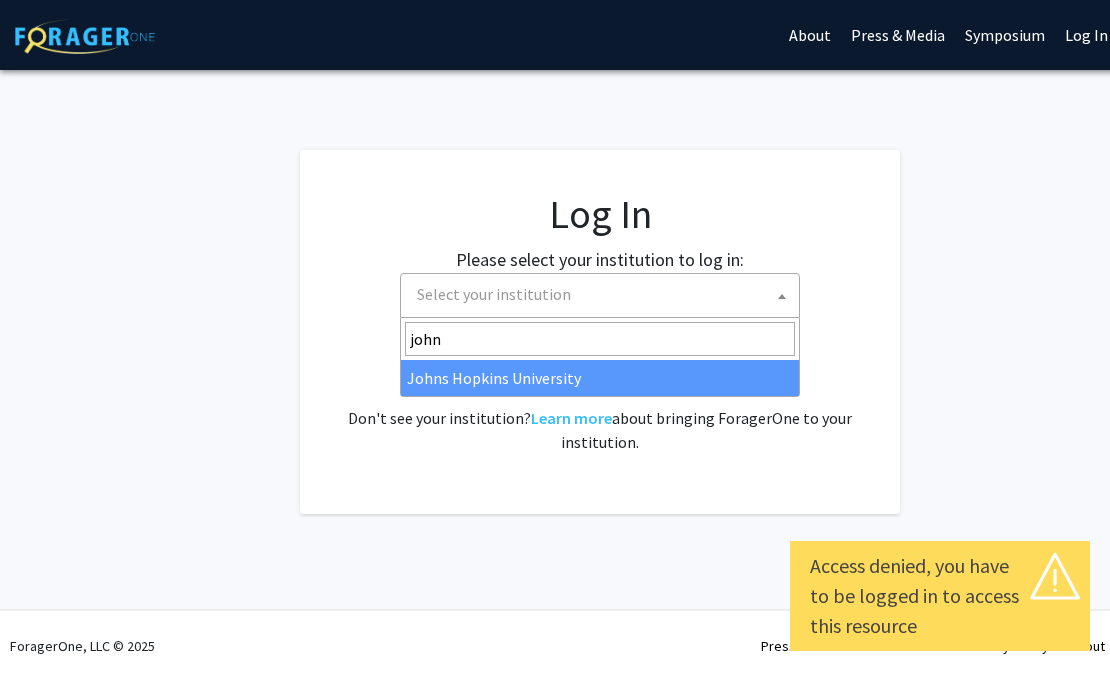 type on "john" 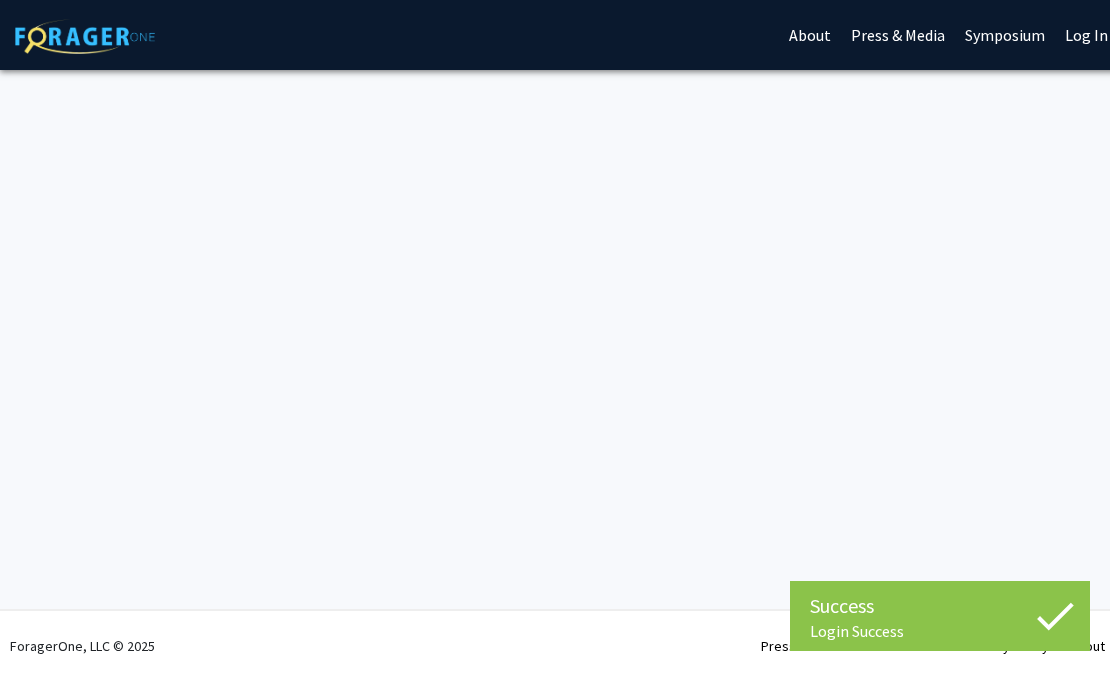 scroll, scrollTop: 0, scrollLeft: 0, axis: both 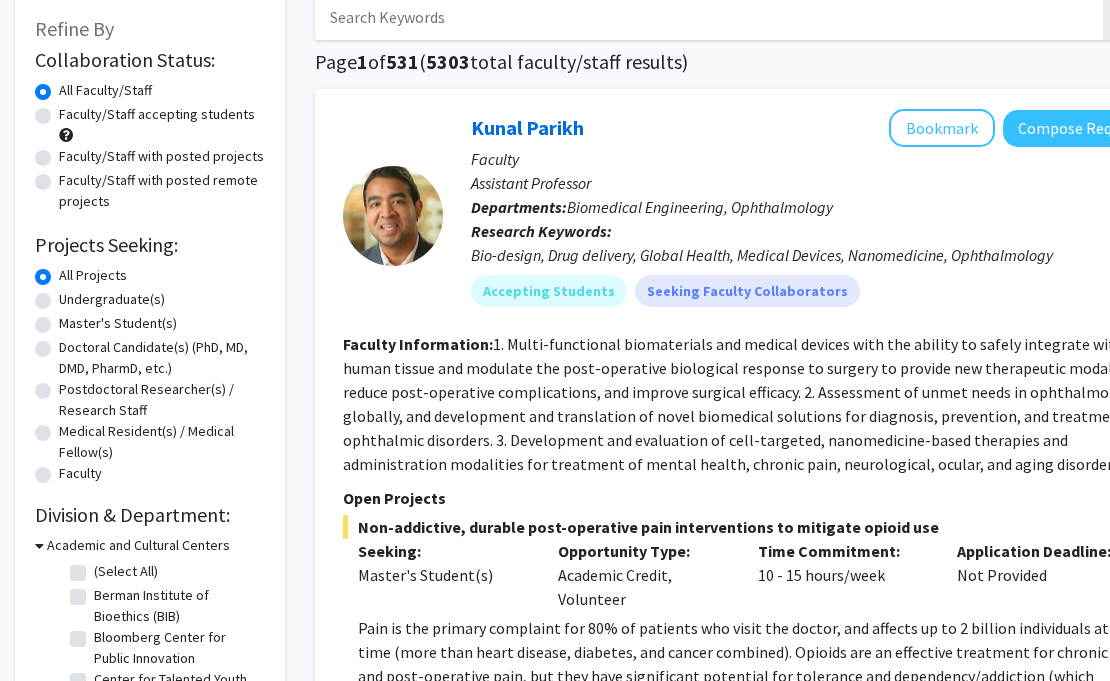 click on "Doctoral Candidate(s) (PhD, MD, DMD, PharmD, etc.)" 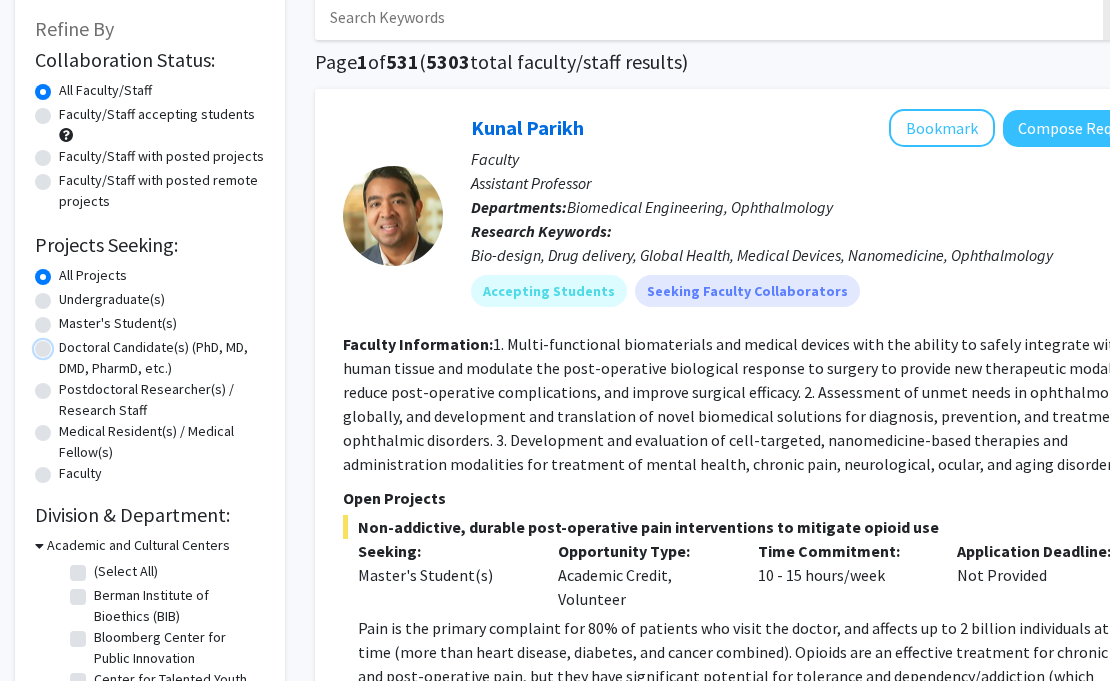 click on "Doctoral Candidate(s) (PhD, MD, DMD, PharmD, etc.)" at bounding box center [65, 343] 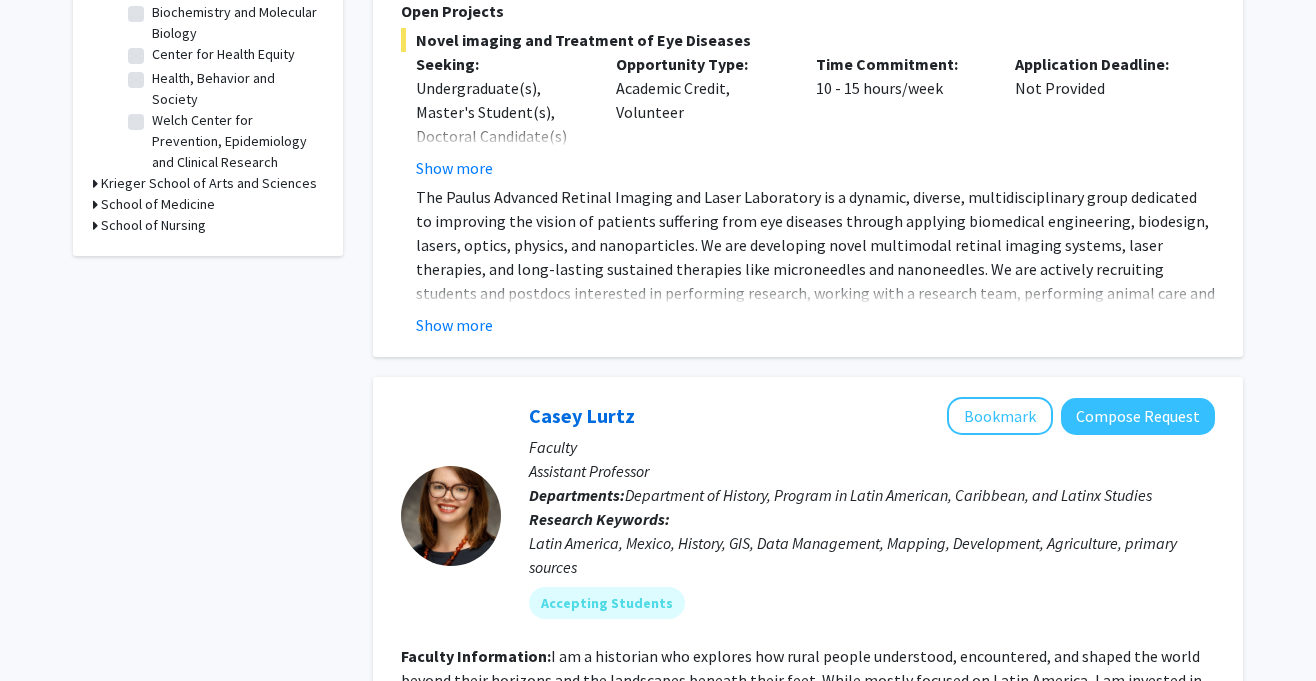 scroll, scrollTop: 0, scrollLeft: 0, axis: both 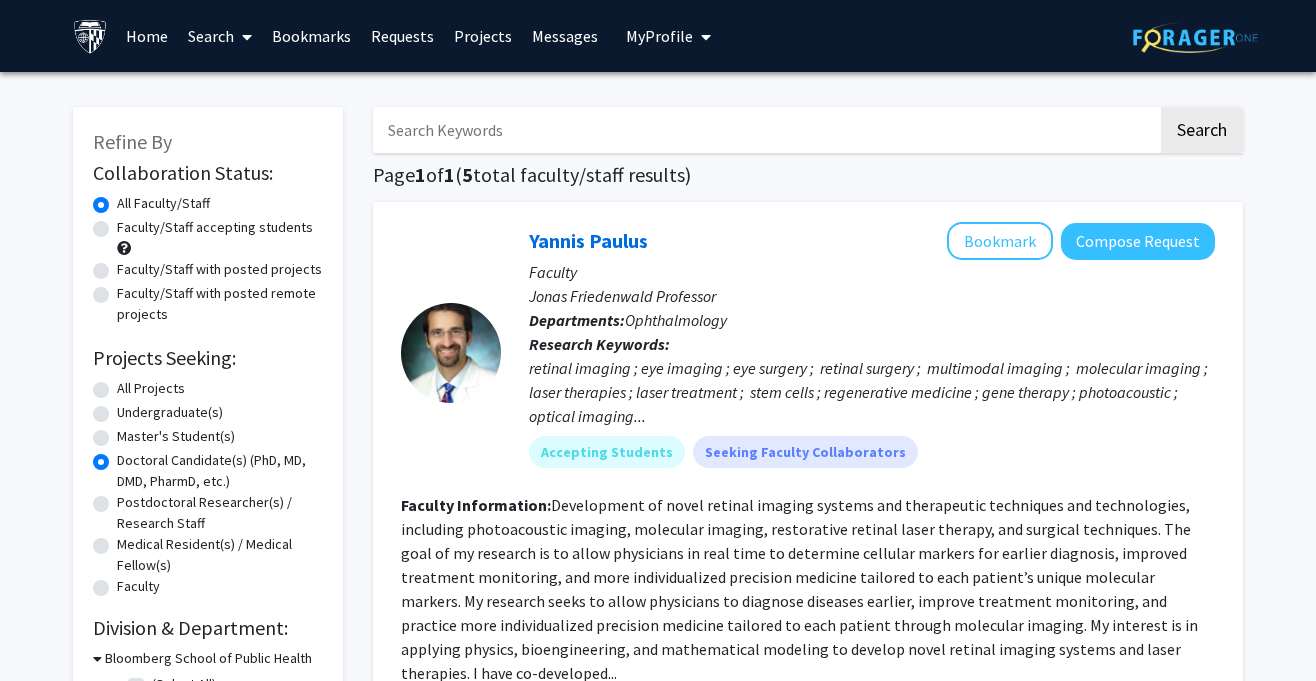 click on "All Projects" 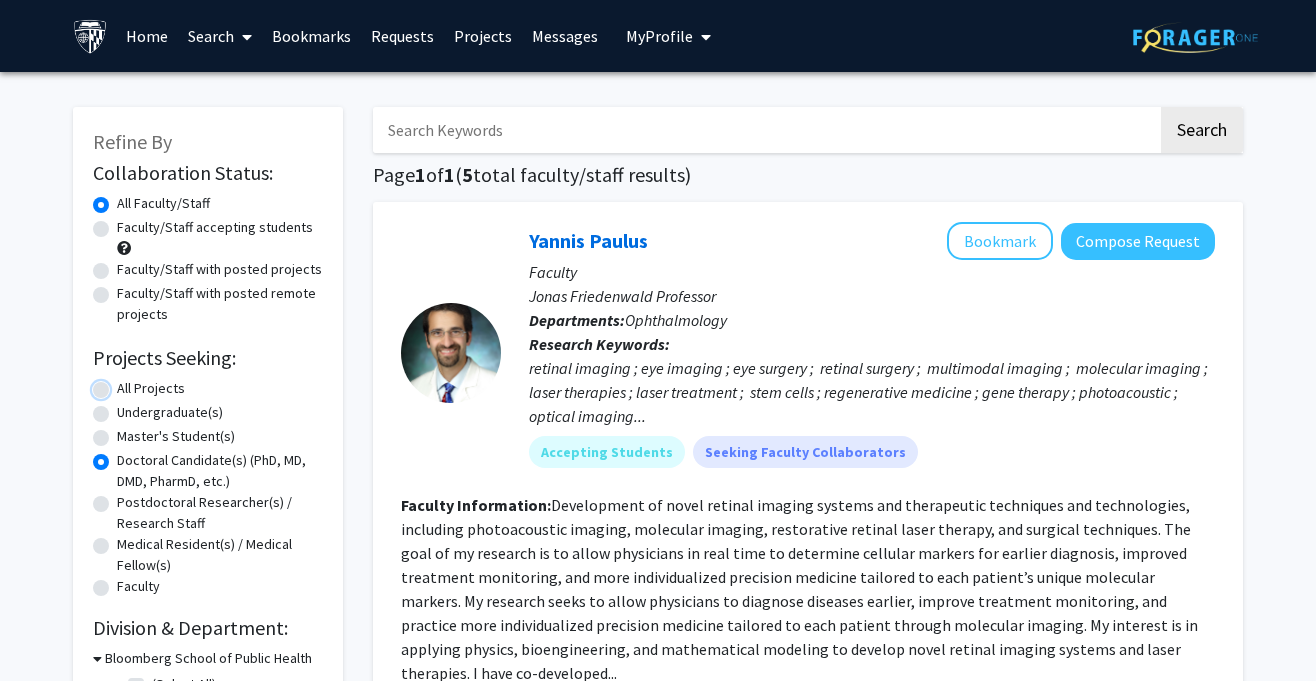 click on "All Projects" at bounding box center [123, 384] 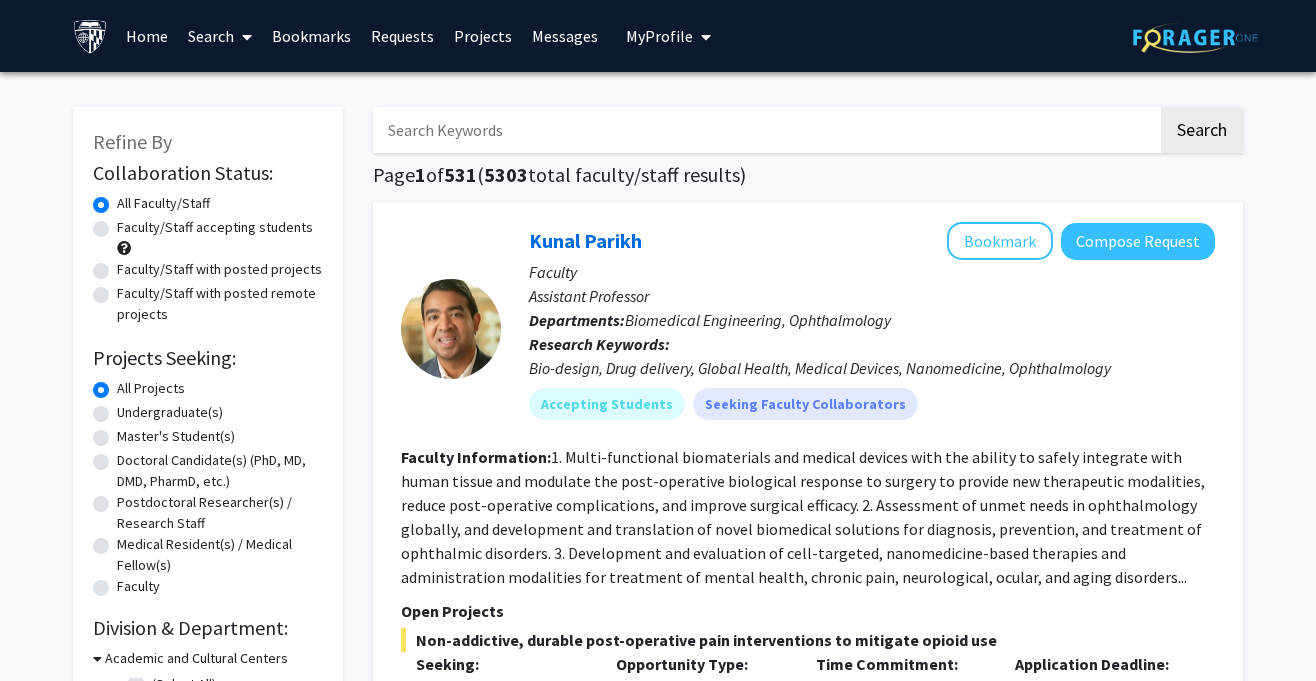 click at bounding box center [765, 130] 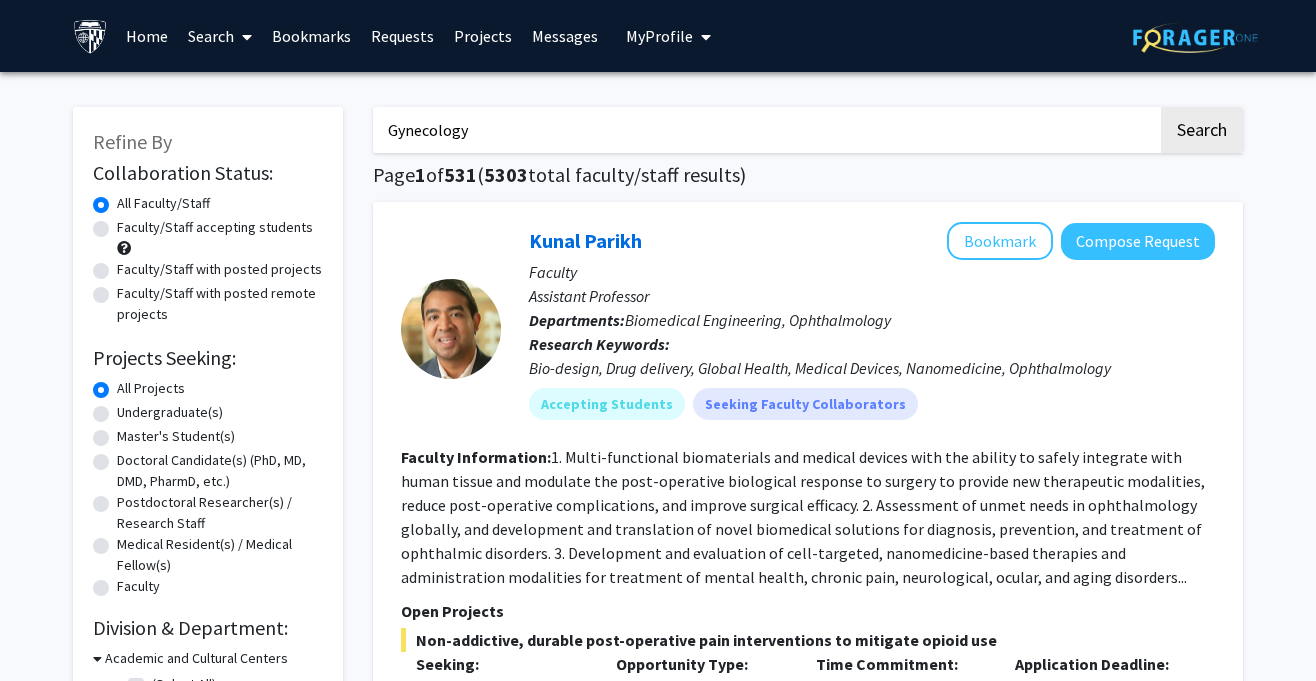 click on "Search" 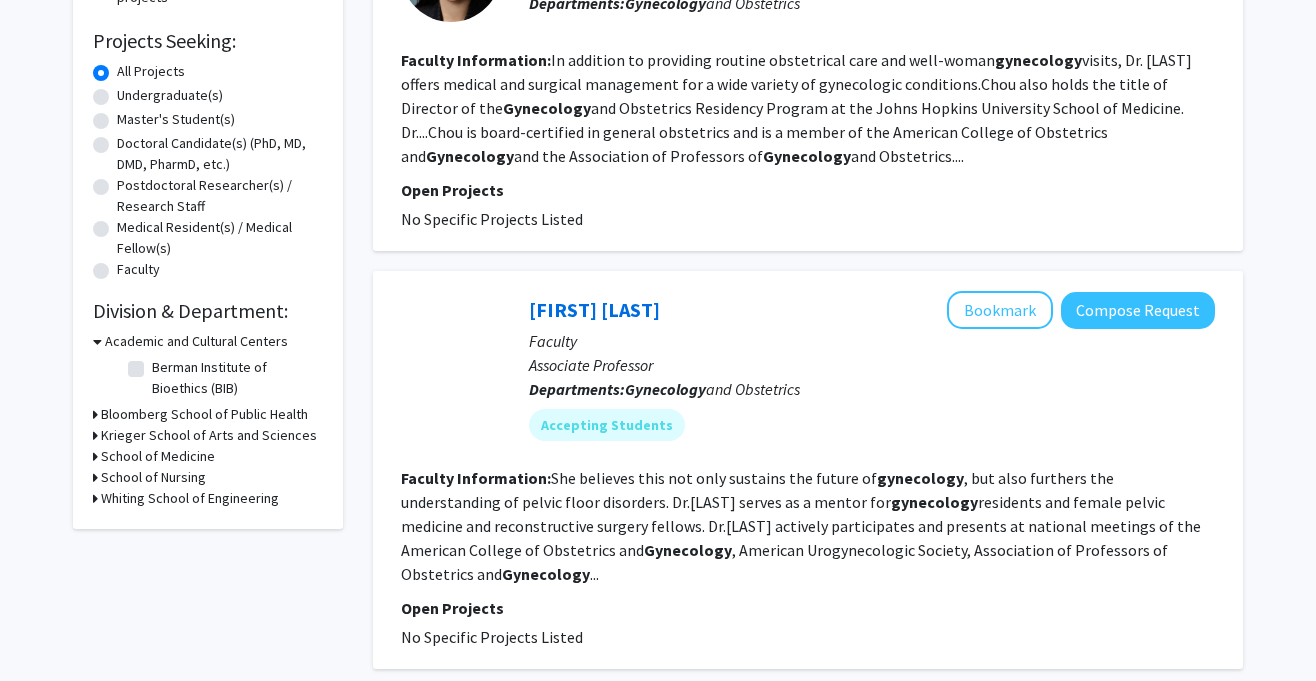 scroll, scrollTop: 0, scrollLeft: 0, axis: both 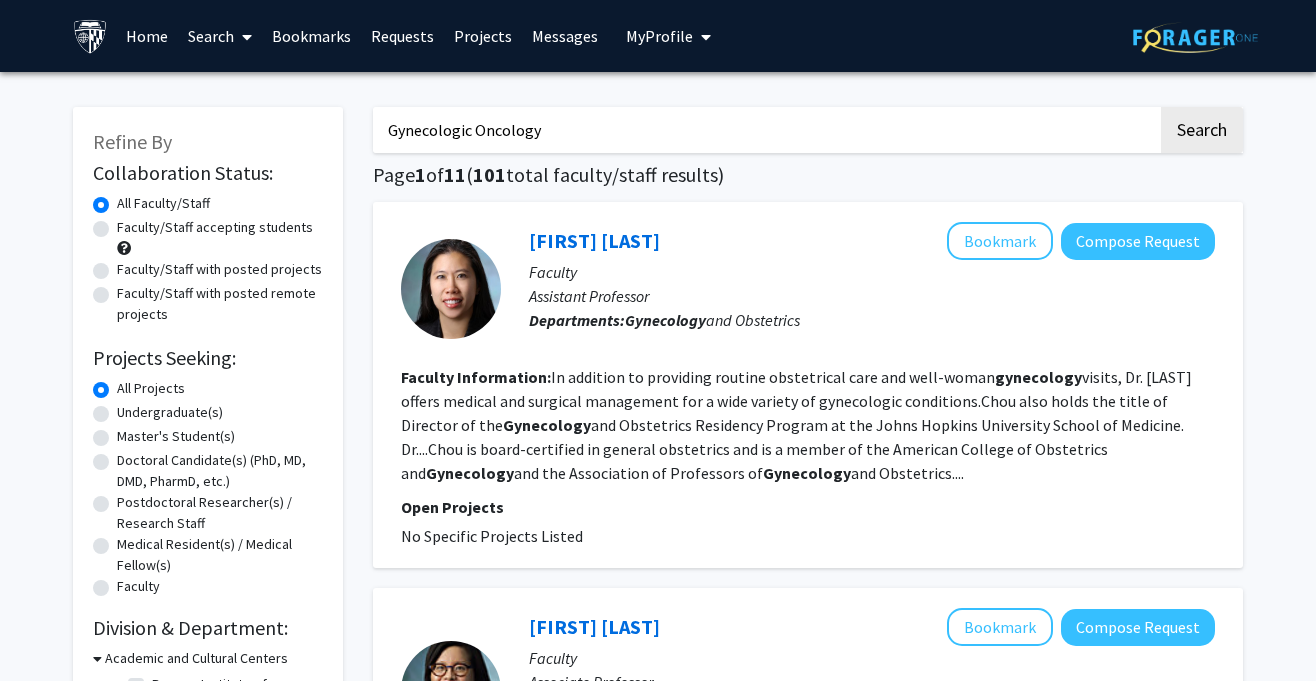 click on "Search" 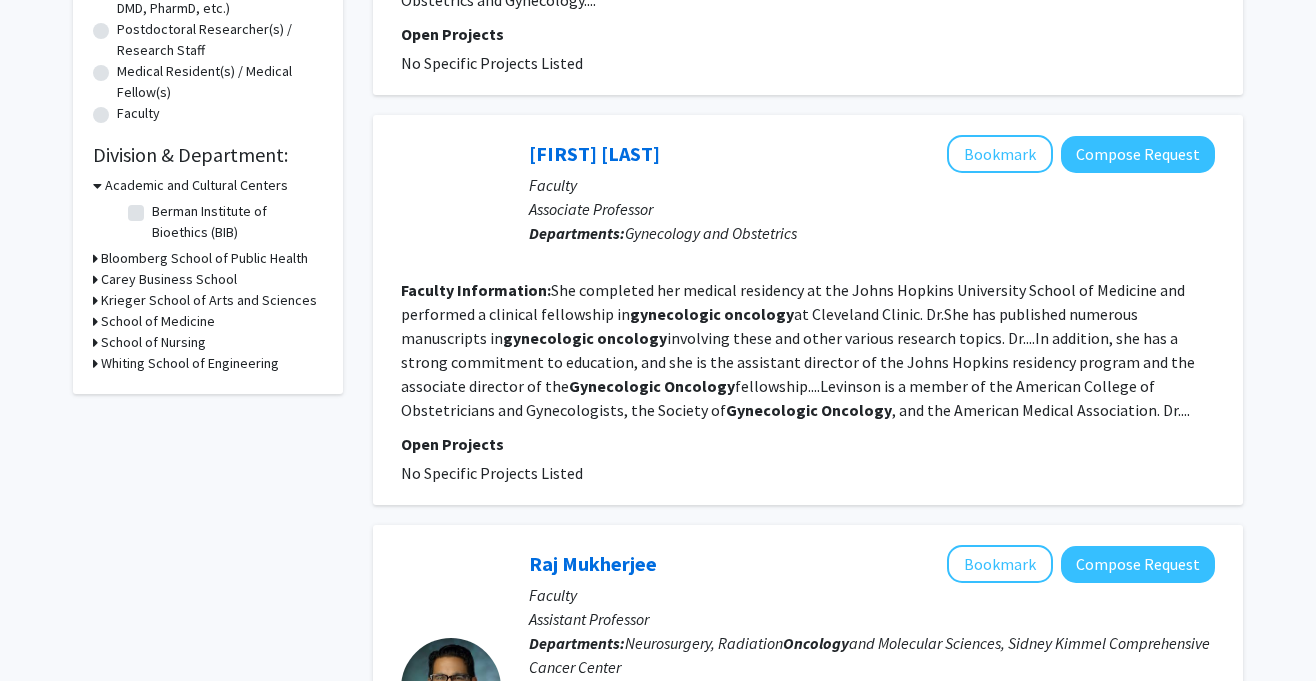 scroll, scrollTop: 650, scrollLeft: 0, axis: vertical 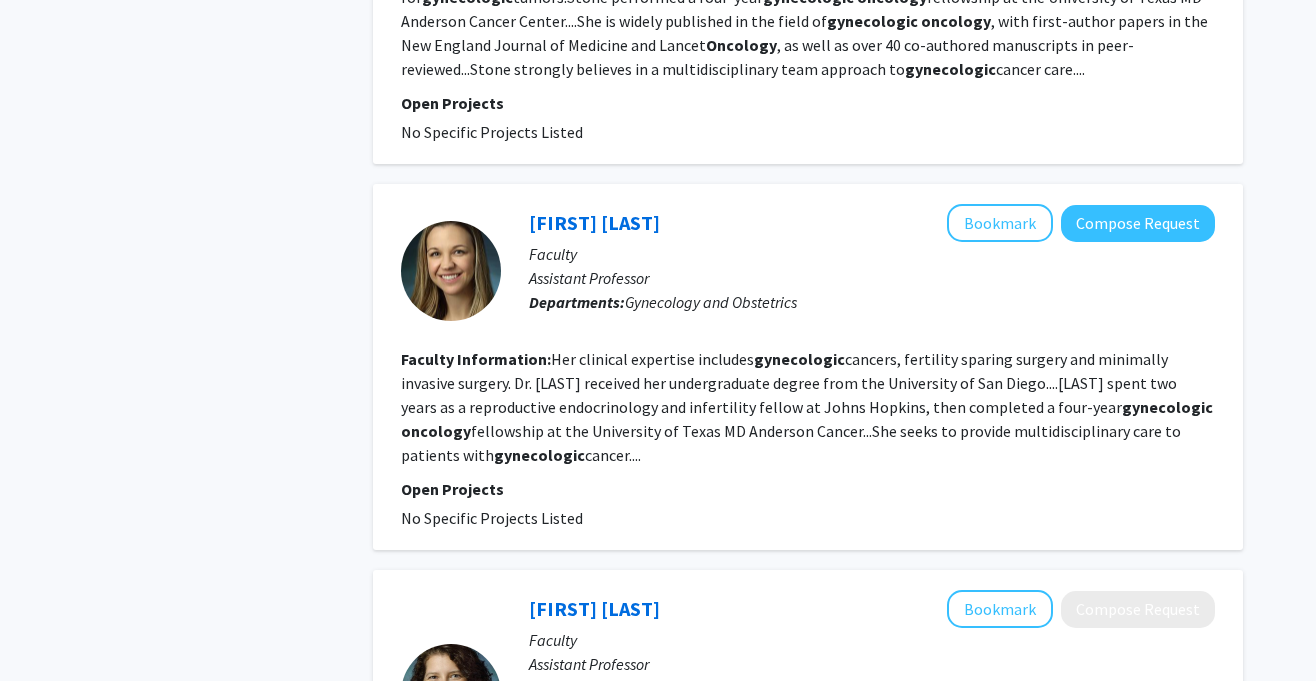 click on "Her clinical expertise includes  gynecologic  cancers, fertility sparing surgery and minimally invasive surgery.
Dr. [LAST] received her undergraduate degree from the University of San Diego....[LAST] spent two years as a reproductive endocrinology and infertility fellow at Johns Hopkins, then completed a four-year  gynecologic   oncology  fellowship at the University of Texas MD Anderson Cancer...She seeks to provide multidisciplinary care to patients with  gynecologic  cancer...." 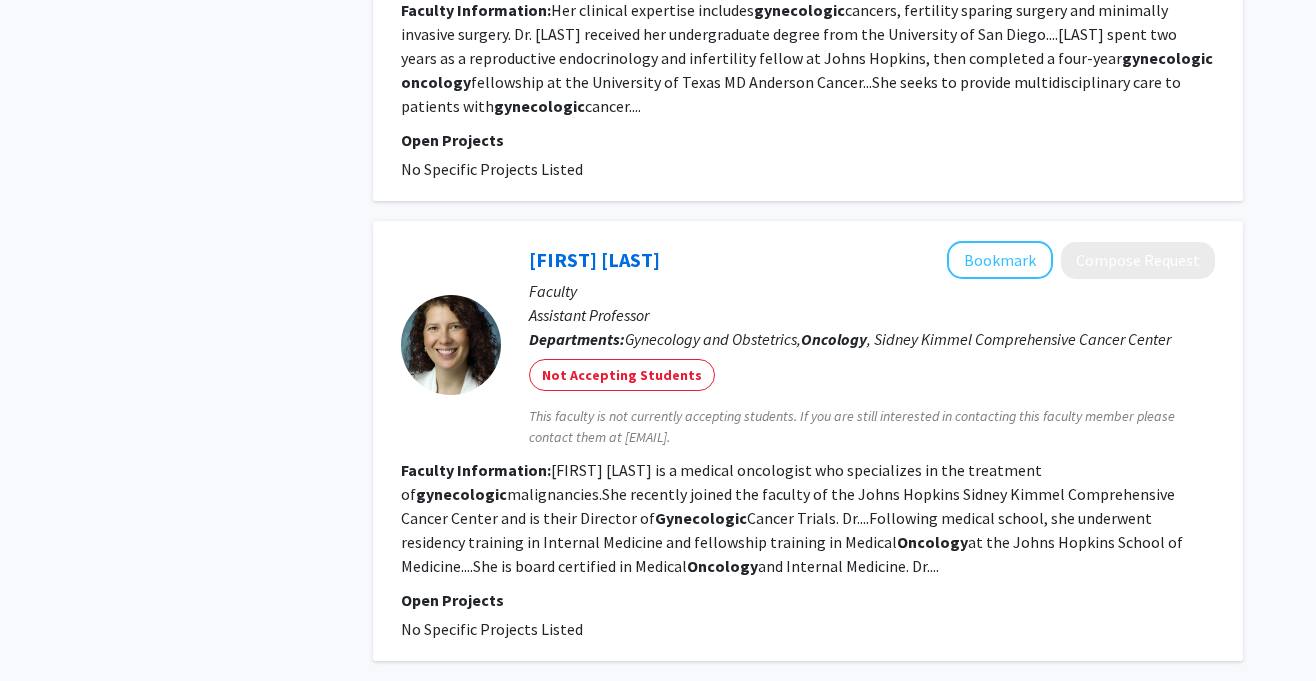 scroll, scrollTop: 3985, scrollLeft: 0, axis: vertical 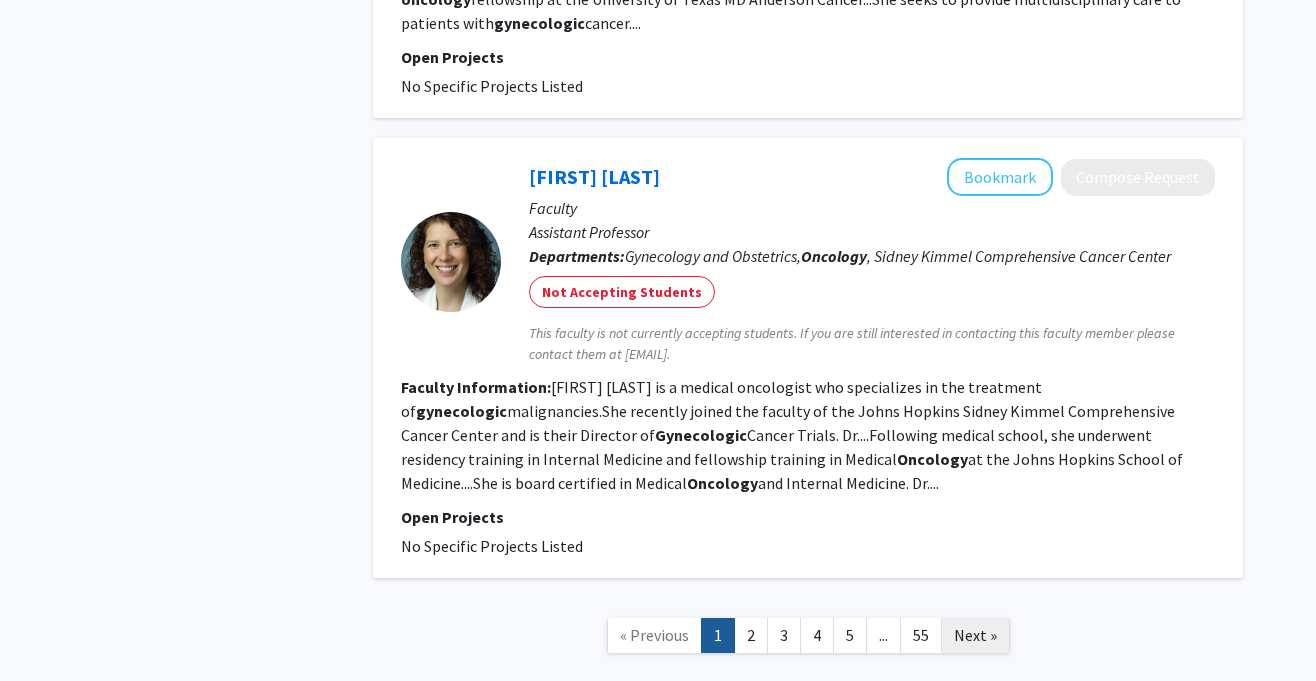click on "Next »" 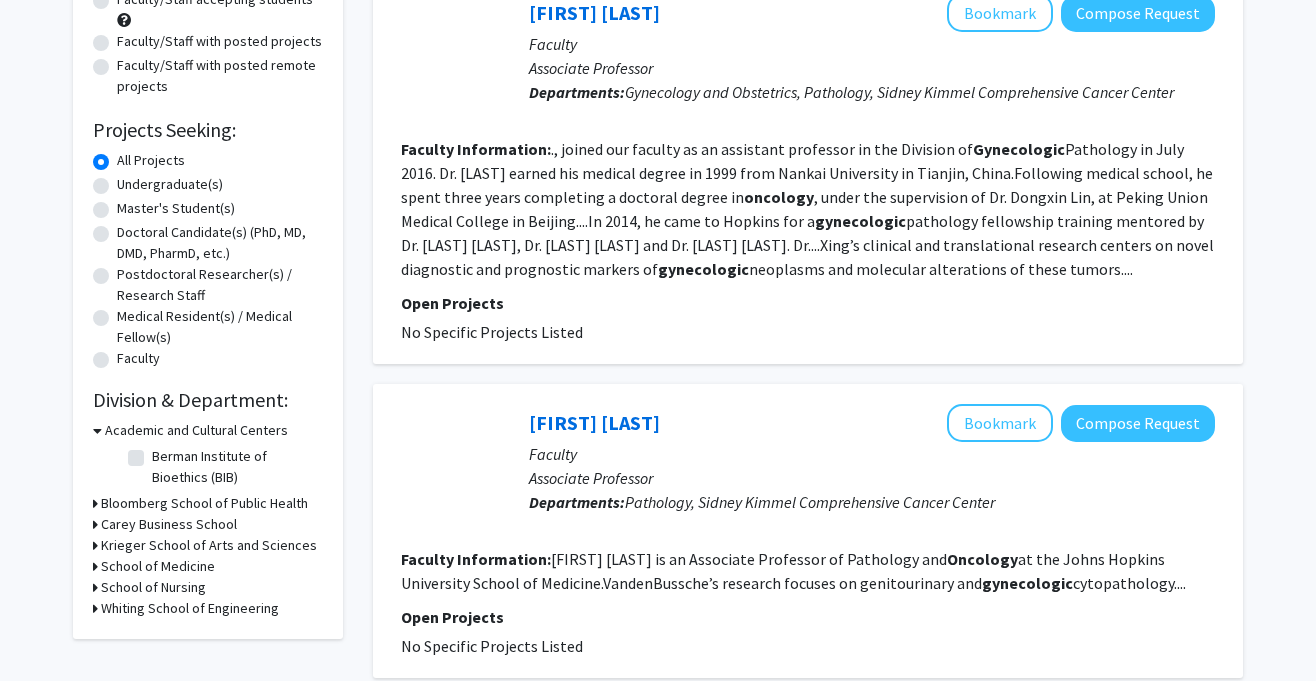 scroll, scrollTop: 0, scrollLeft: 0, axis: both 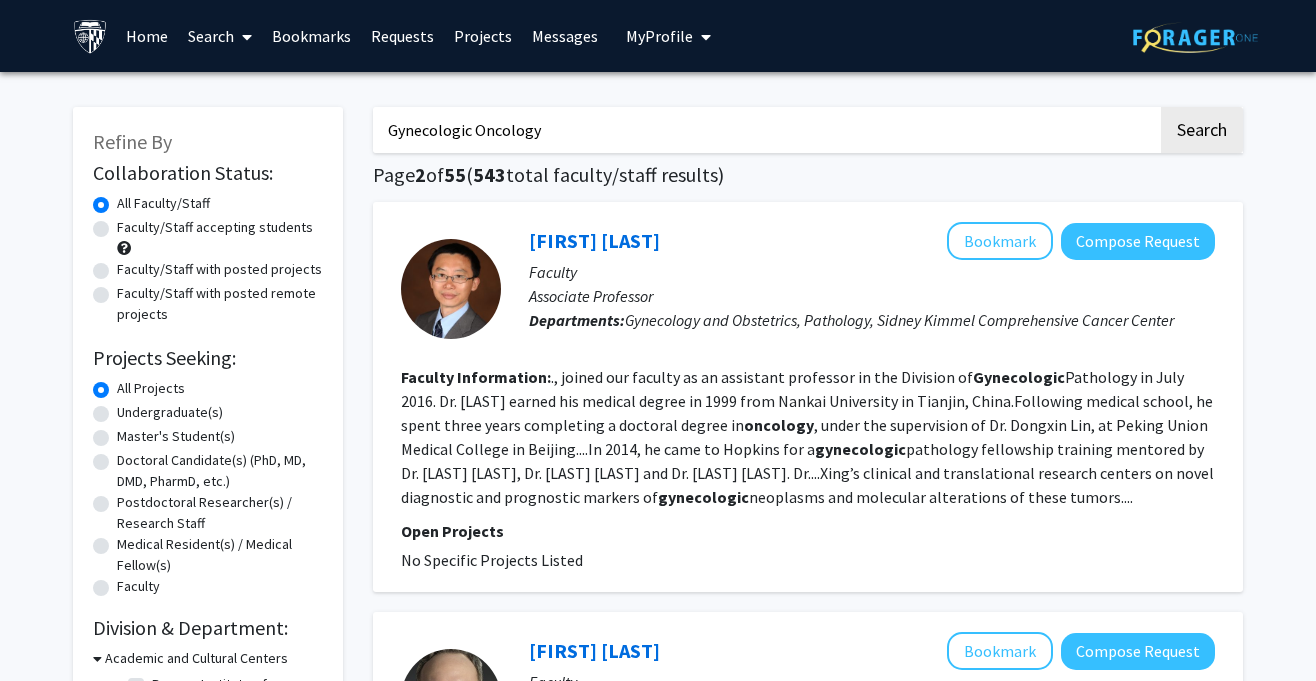 click on "Gynecologic Oncology" at bounding box center (765, 130) 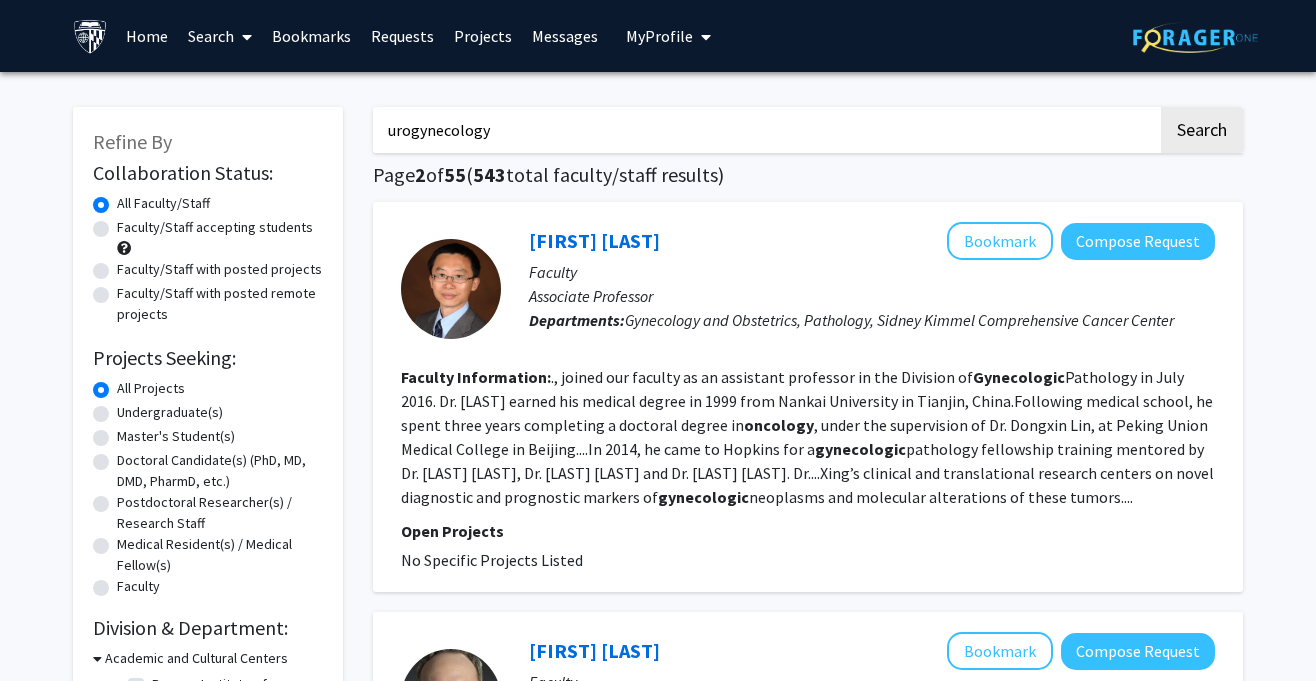 type on "urogynecology" 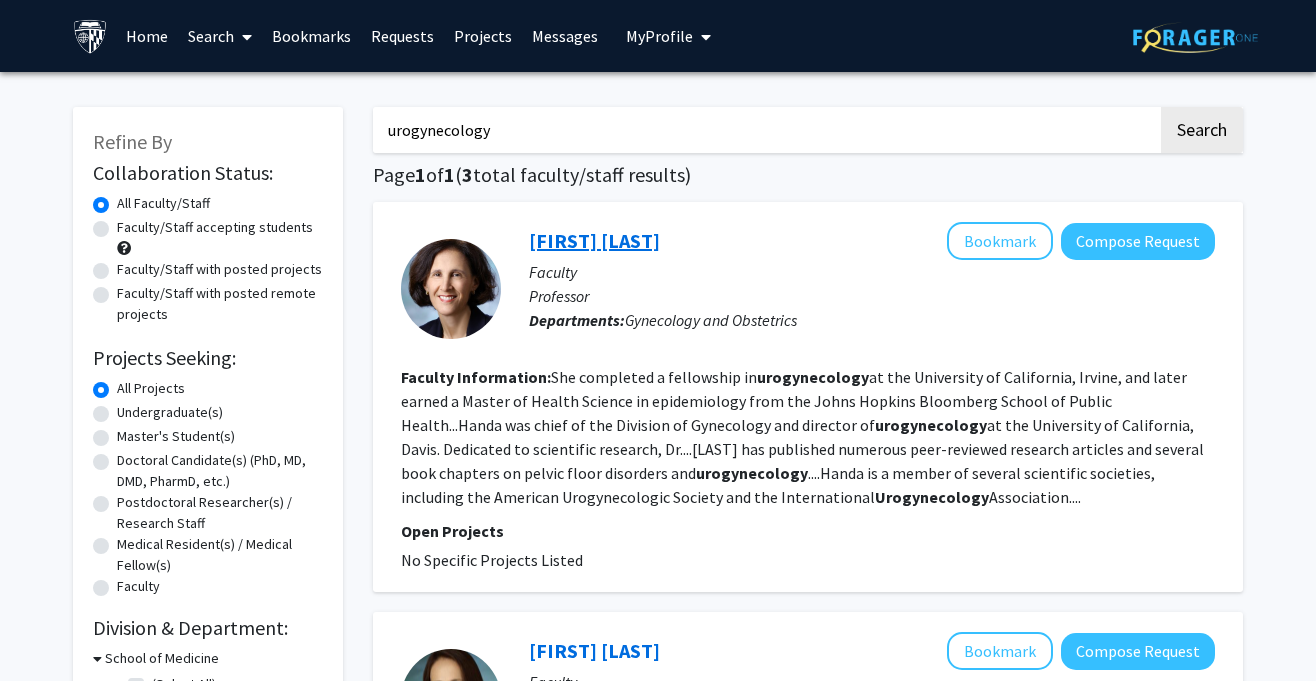 click on "[FIRST] [LAST]" 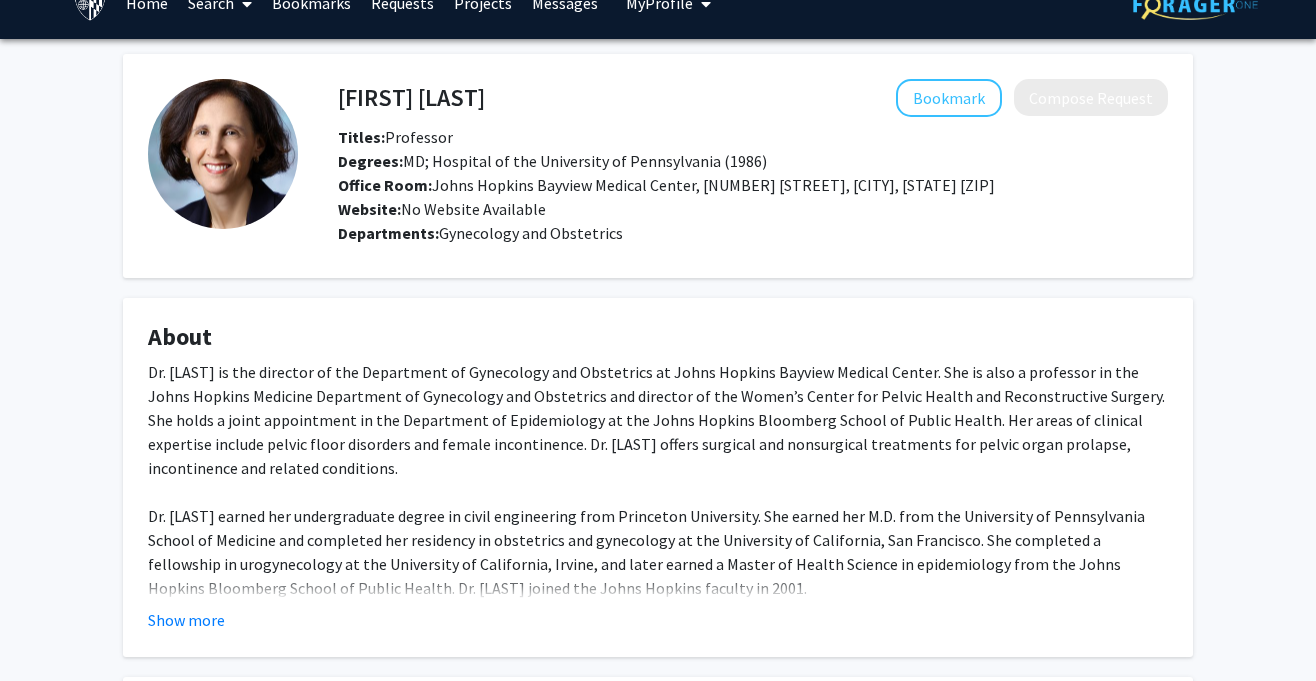 scroll, scrollTop: 34, scrollLeft: 0, axis: vertical 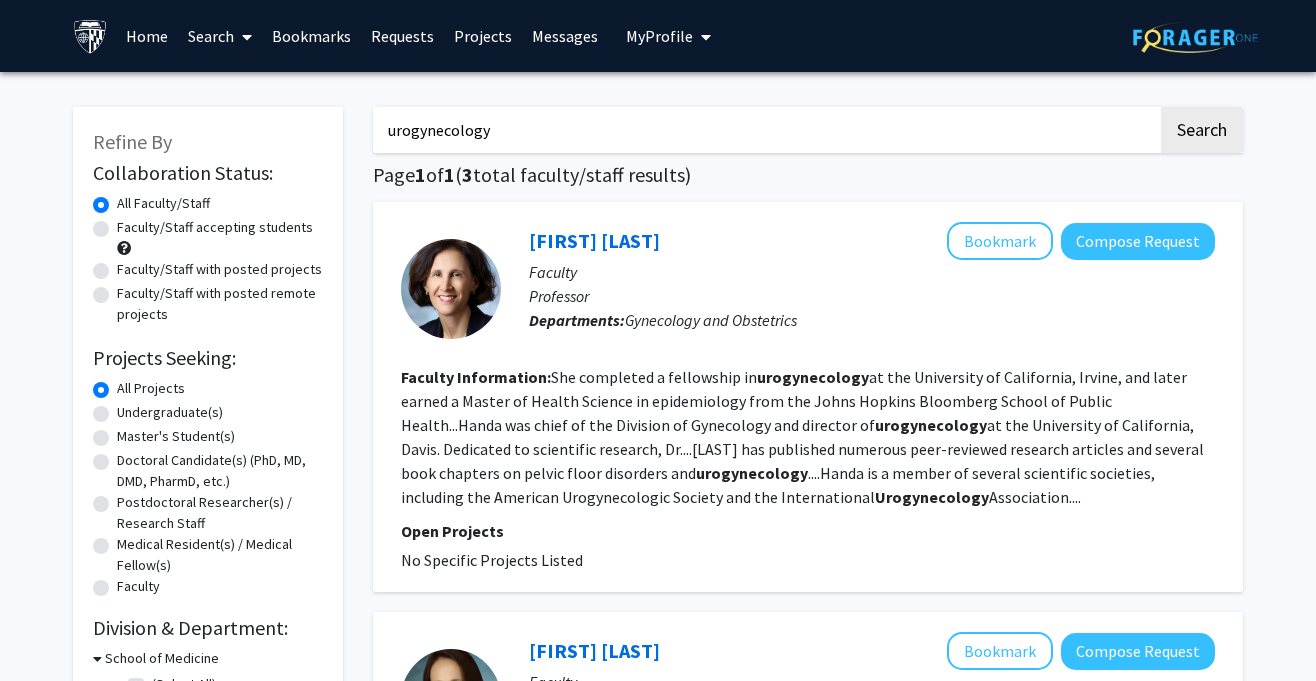 click on "urogynecology" at bounding box center [765, 130] 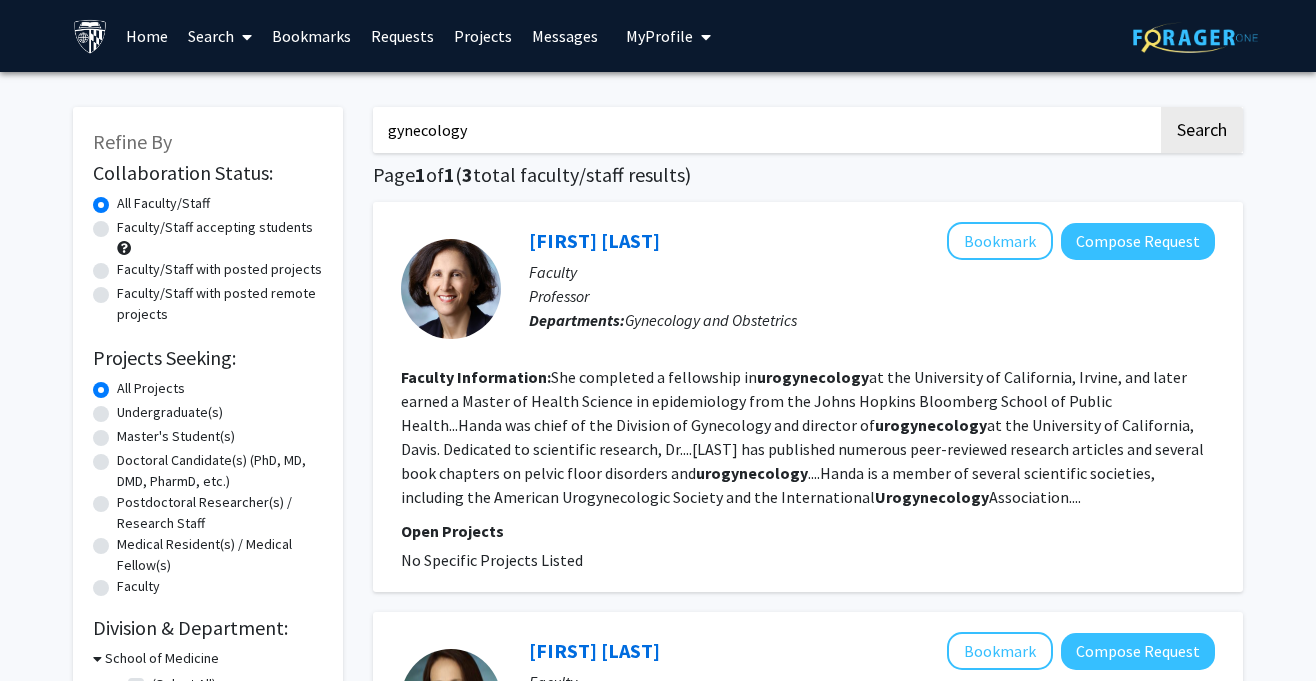 type on "gynecology" 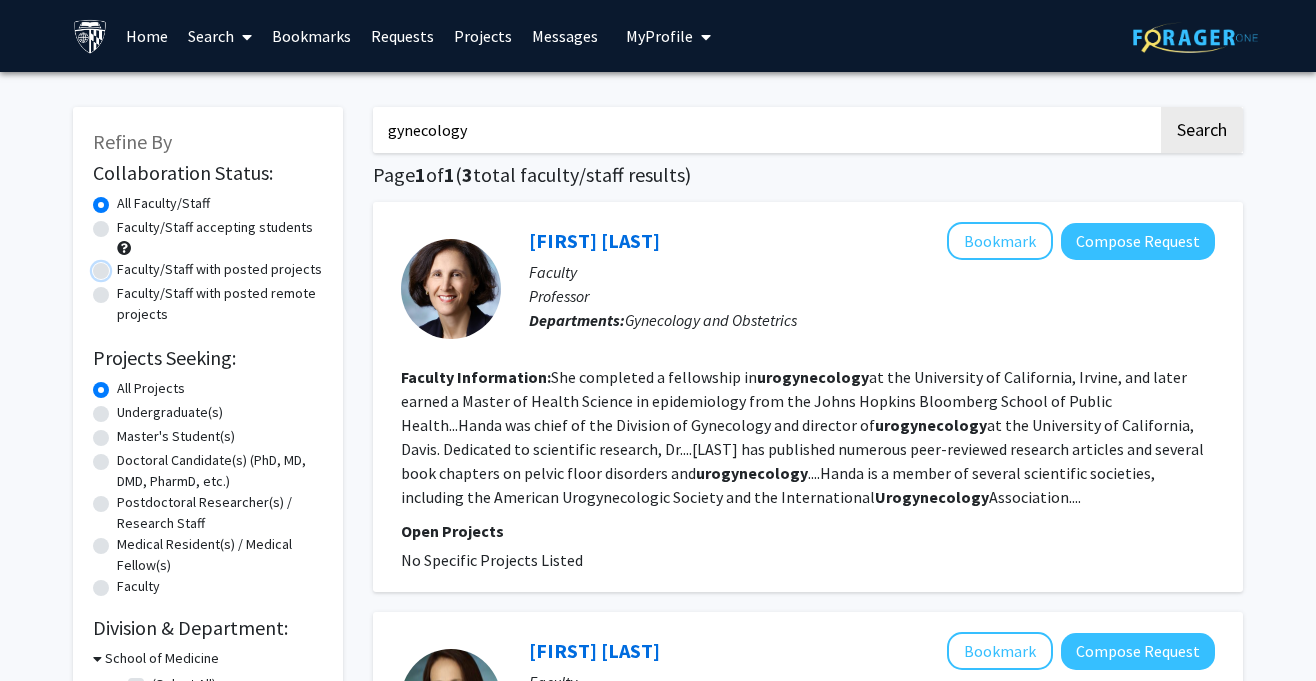 click on "Faculty/Staff with posted projects" at bounding box center [123, 265] 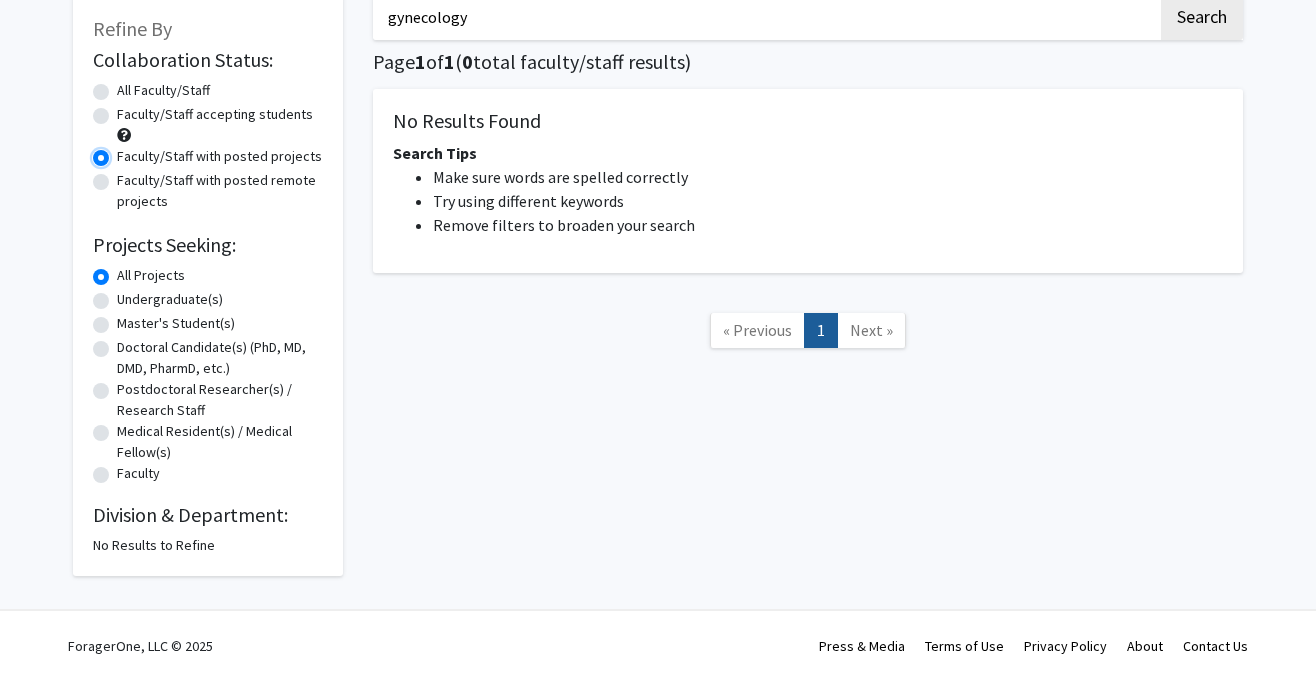 scroll, scrollTop: 0, scrollLeft: 0, axis: both 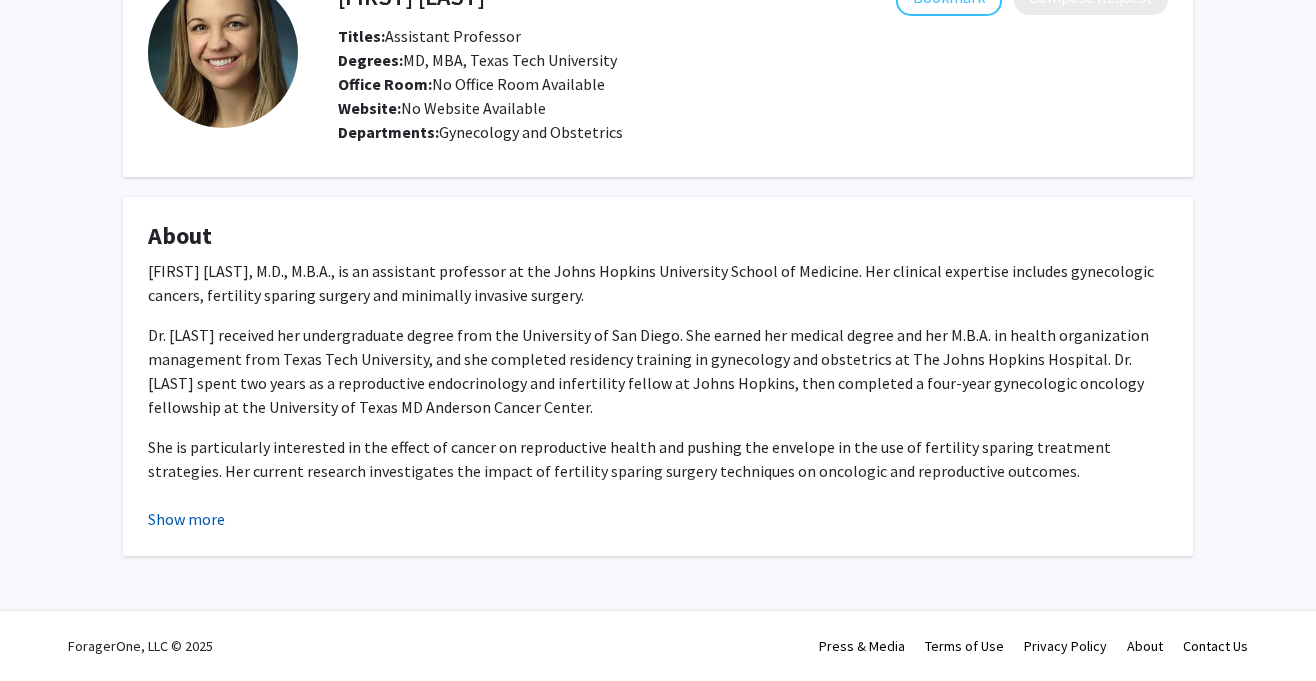 click on "Show more" 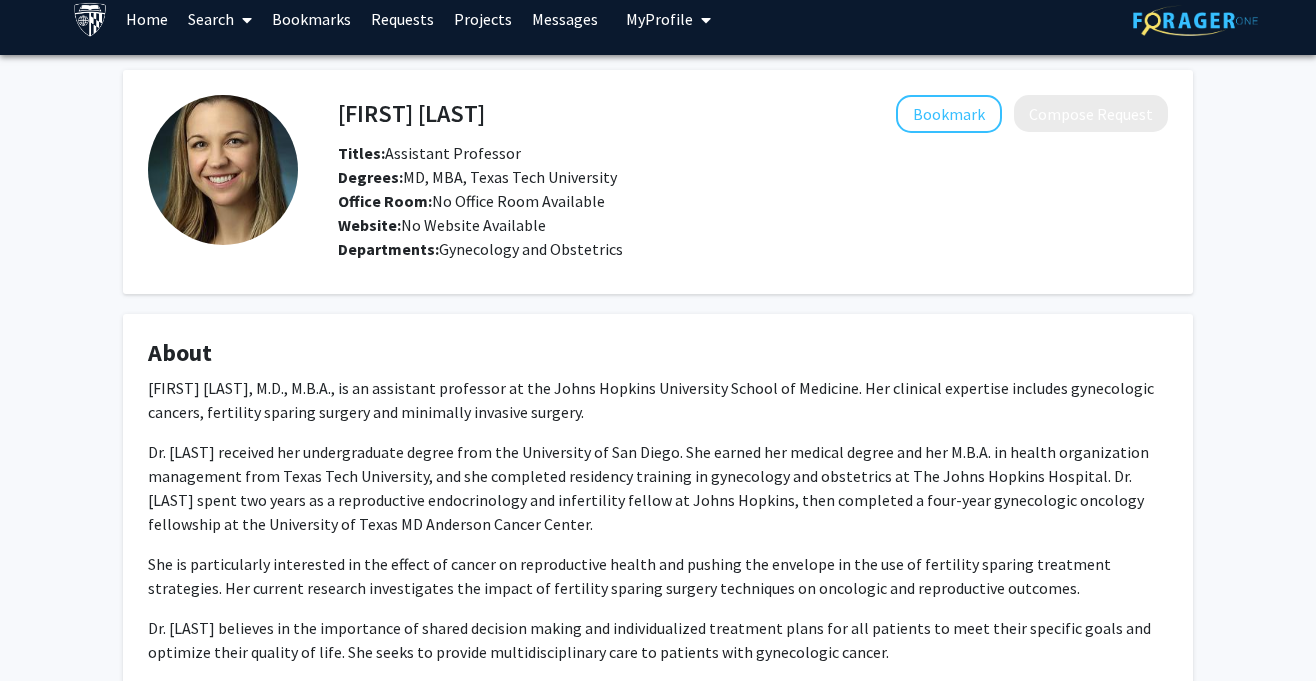 scroll, scrollTop: 0, scrollLeft: 0, axis: both 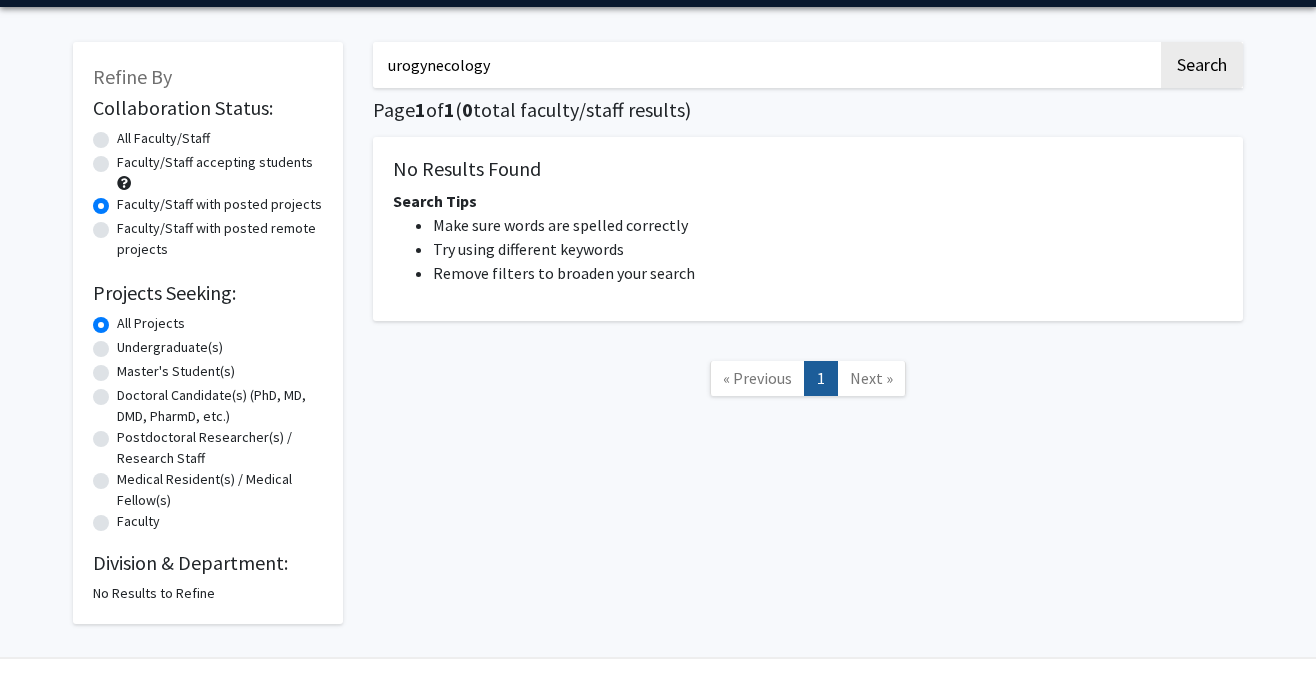 click on "All Faculty/Staff" 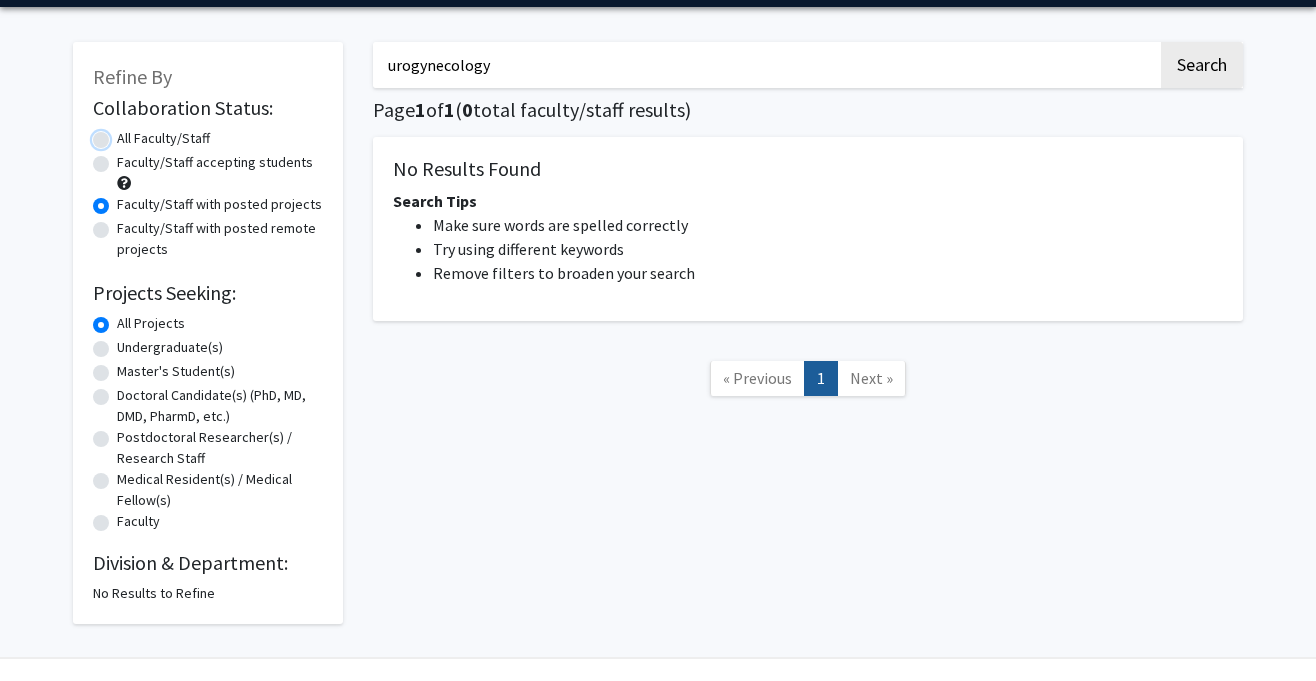 click on "All Faculty/Staff" at bounding box center [123, 134] 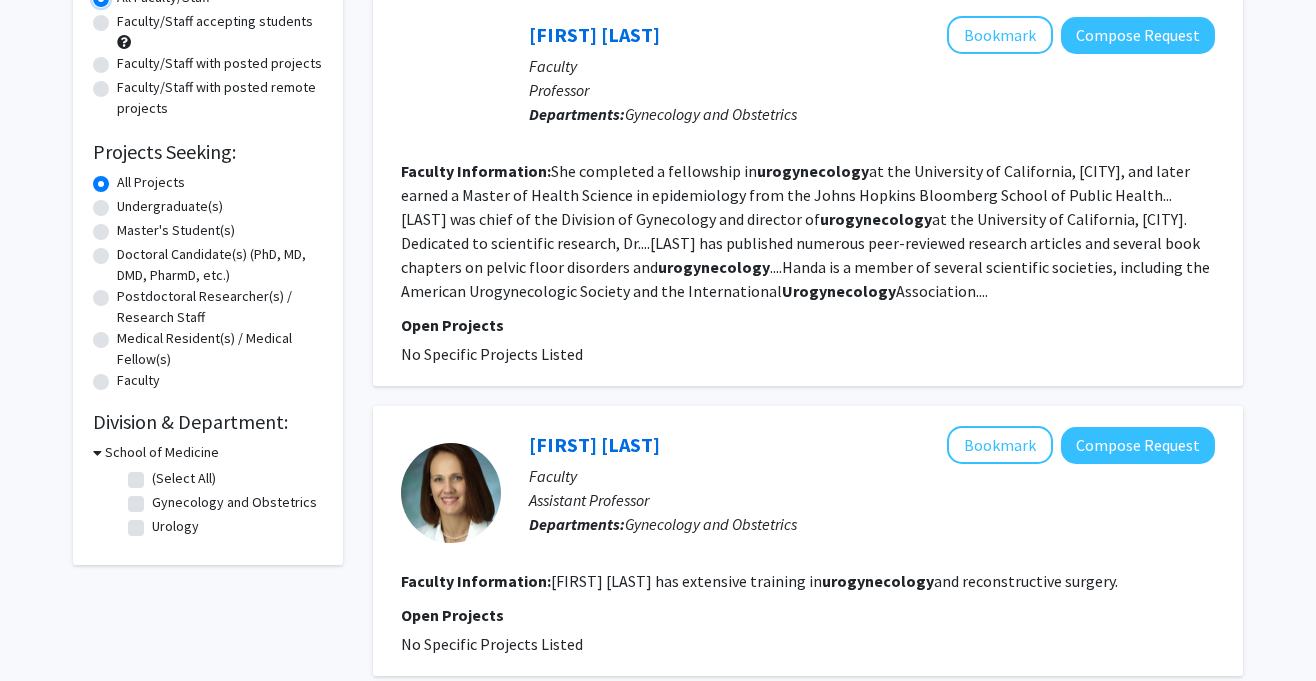 scroll, scrollTop: 426, scrollLeft: 0, axis: vertical 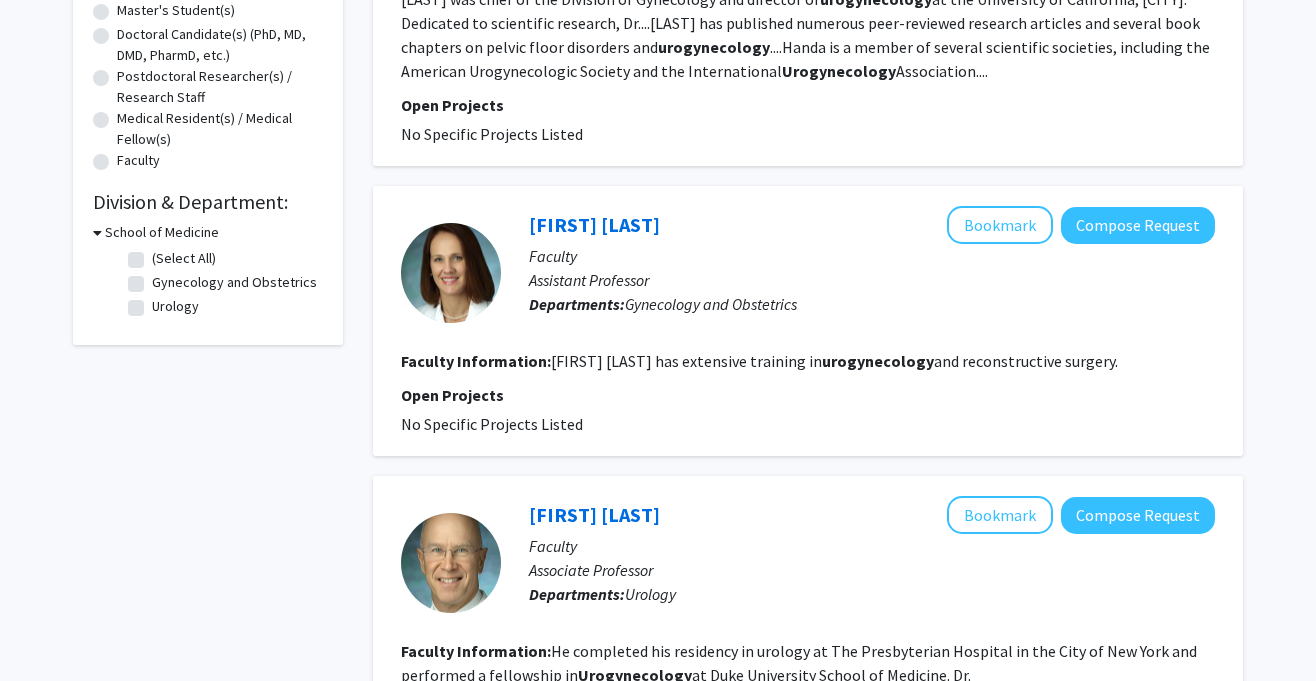click on "Gynecology and Obstetrics" 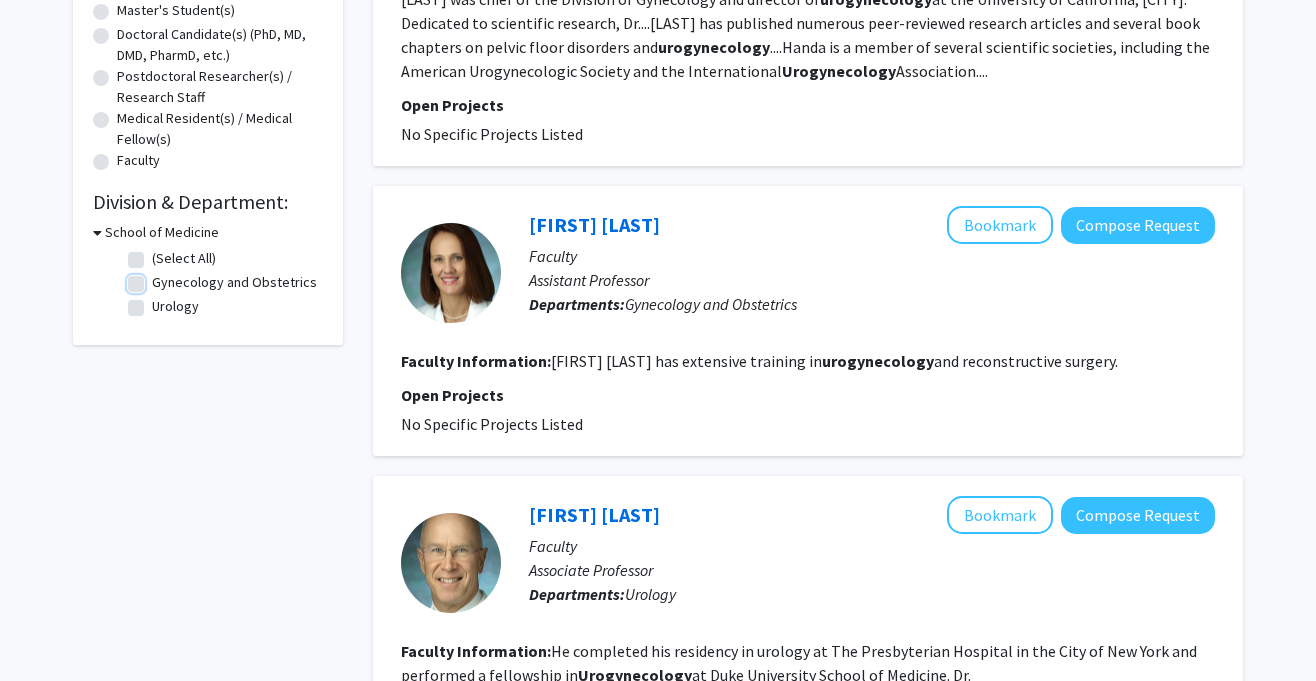 click on "Gynecology and Obstetrics" at bounding box center (158, 278) 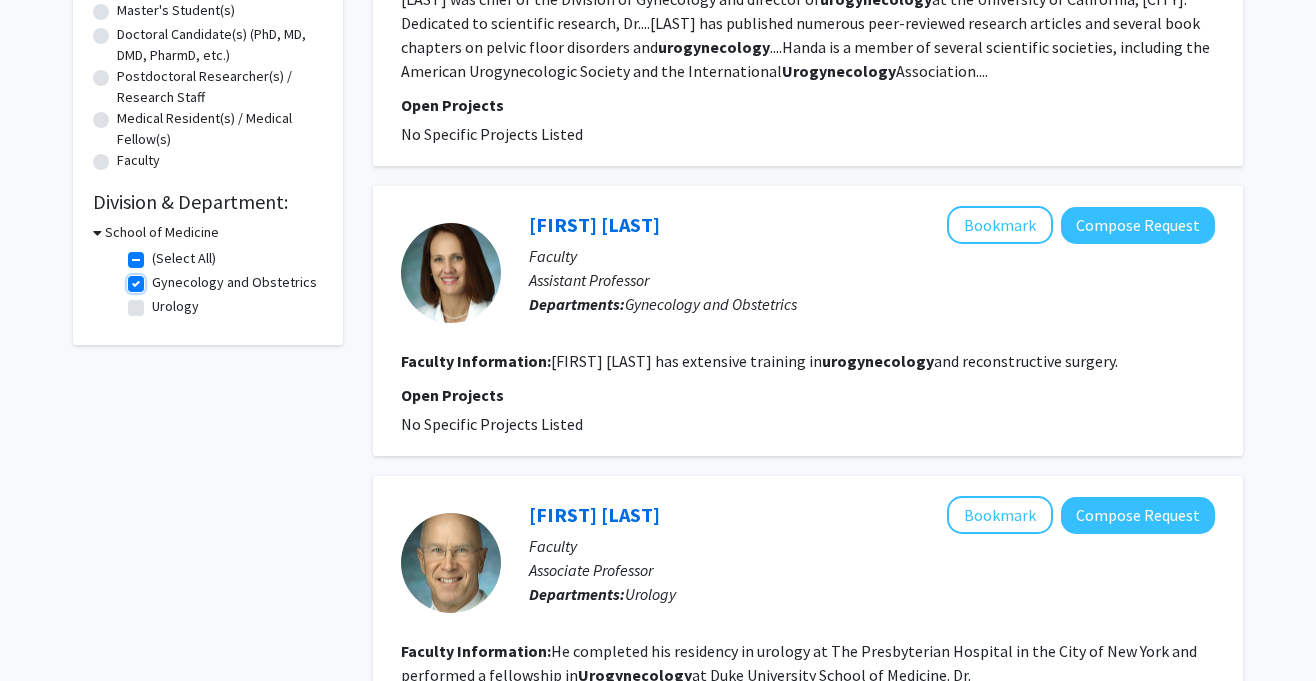 checkbox on "true" 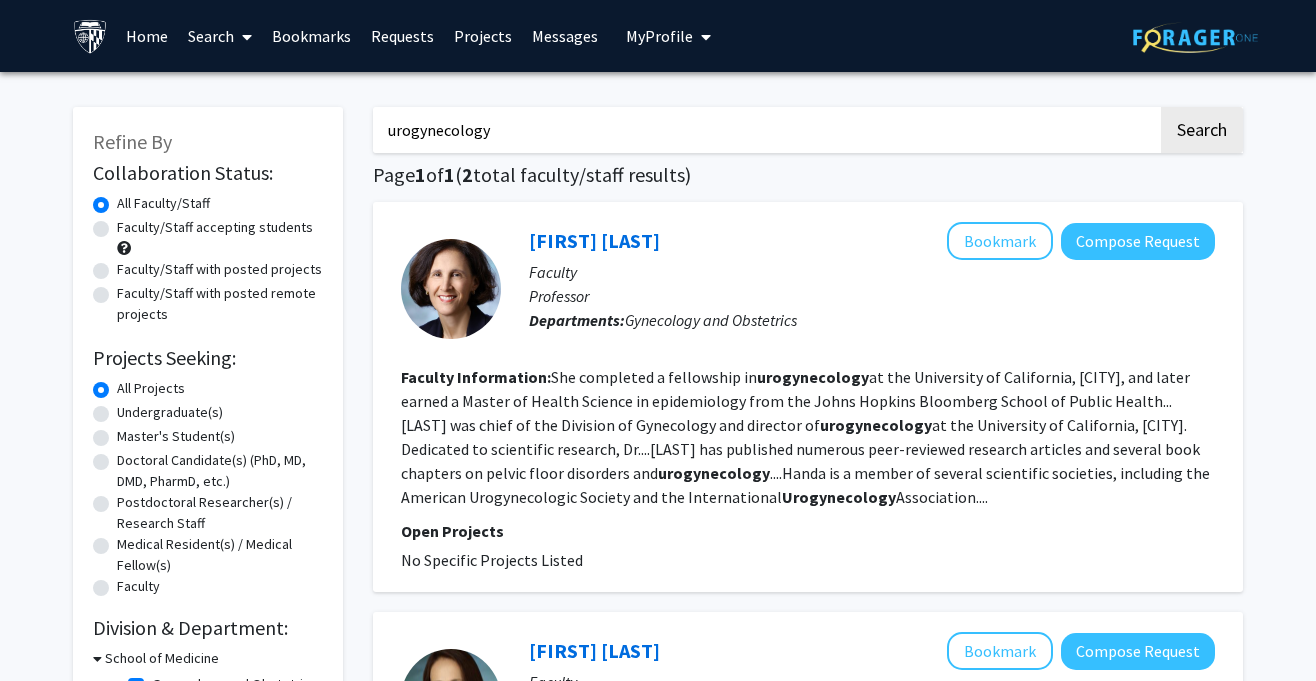 click on "urogynecology" at bounding box center (765, 130) 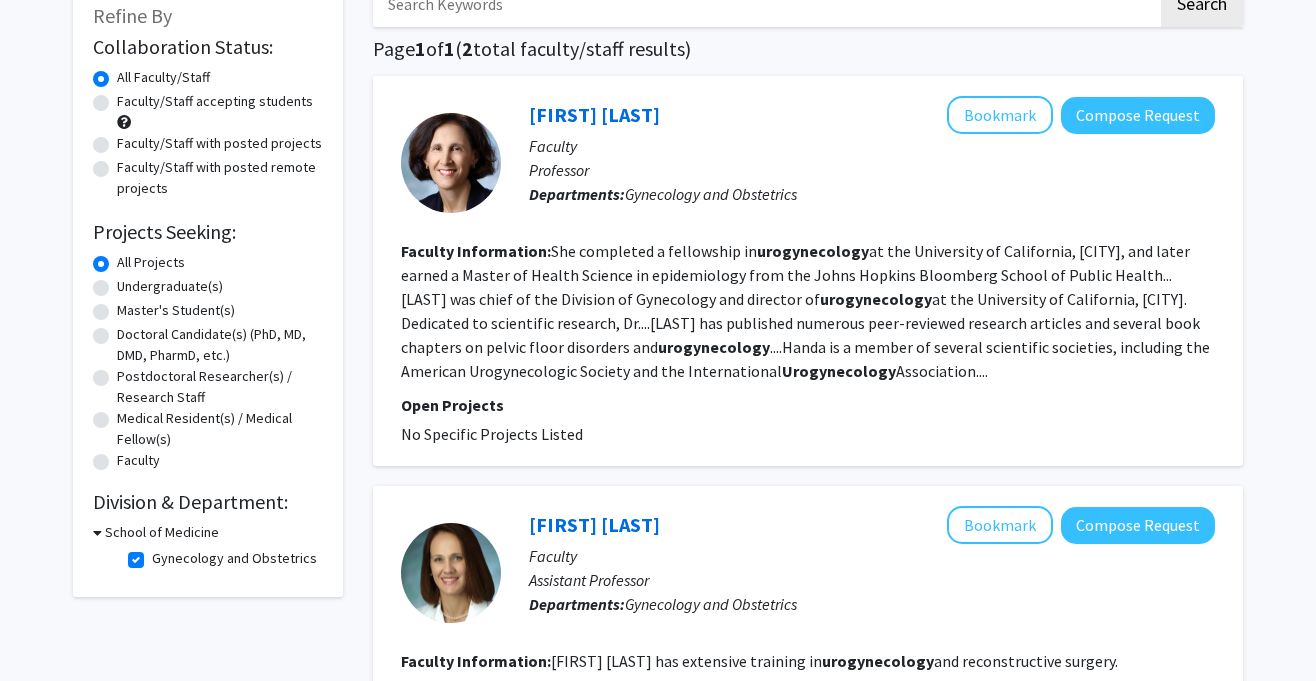 scroll, scrollTop: 0, scrollLeft: 0, axis: both 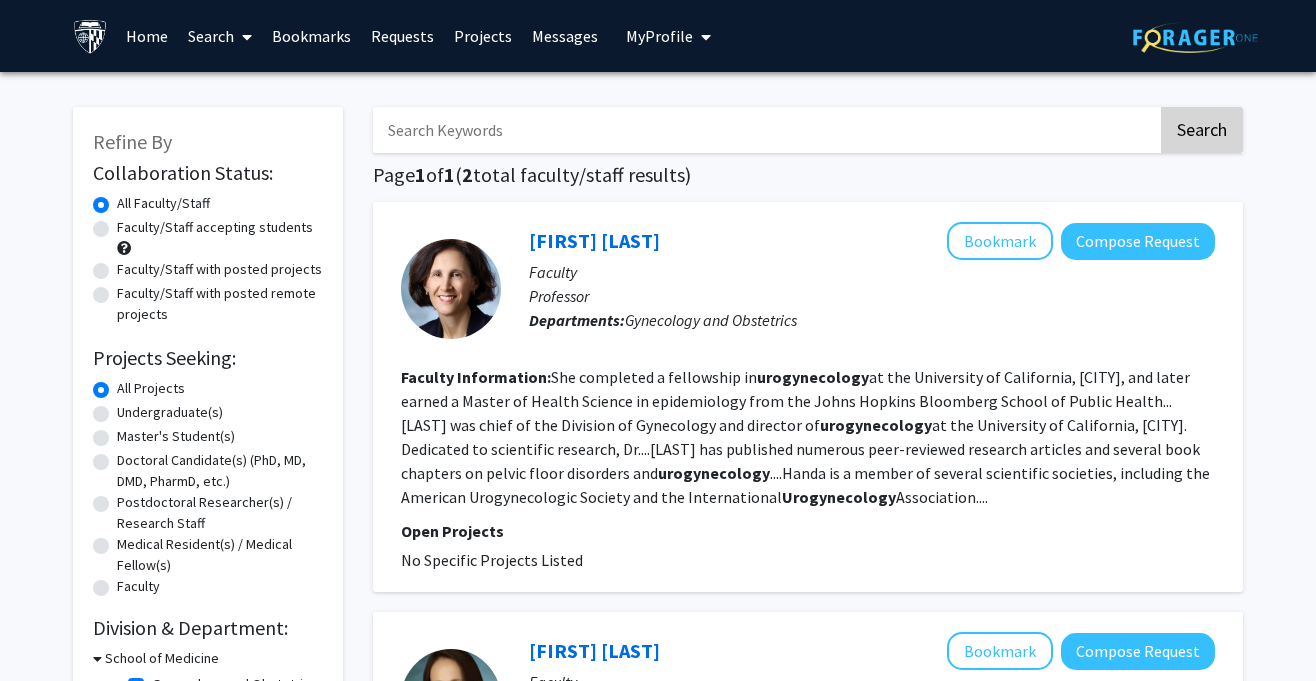 type 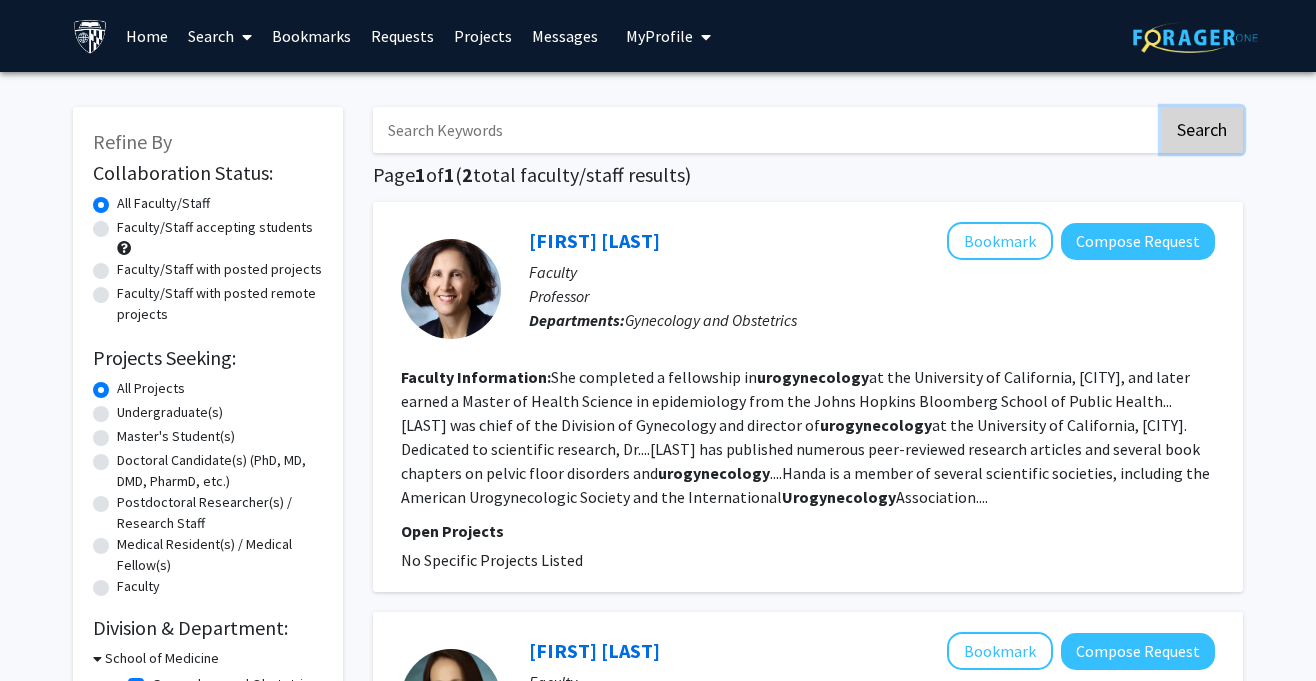 click on "Search" 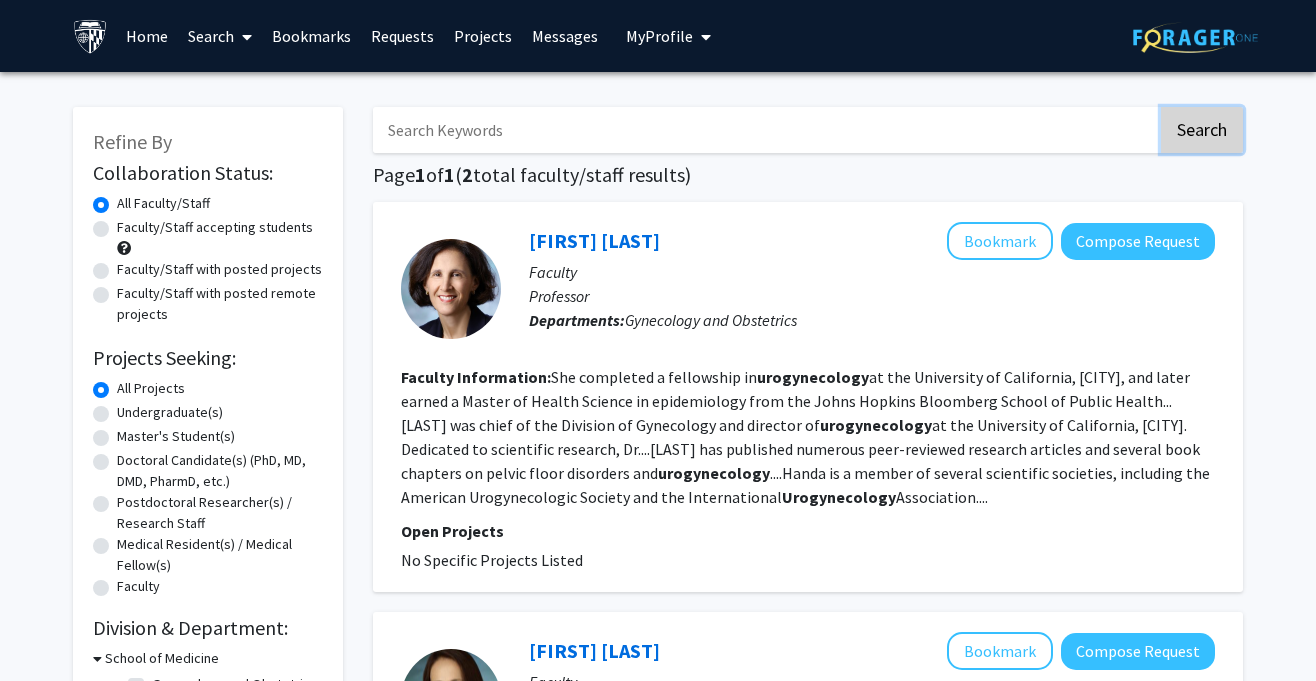 checkbox on "false" 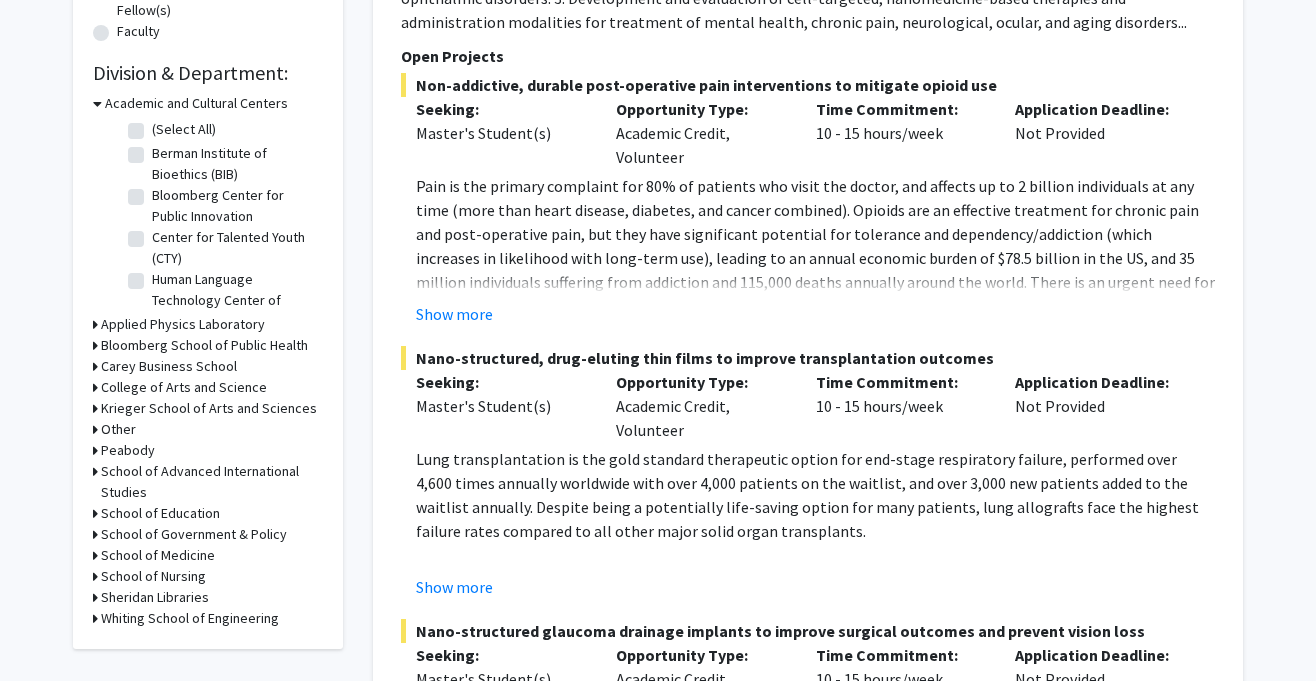scroll, scrollTop: 714, scrollLeft: 0, axis: vertical 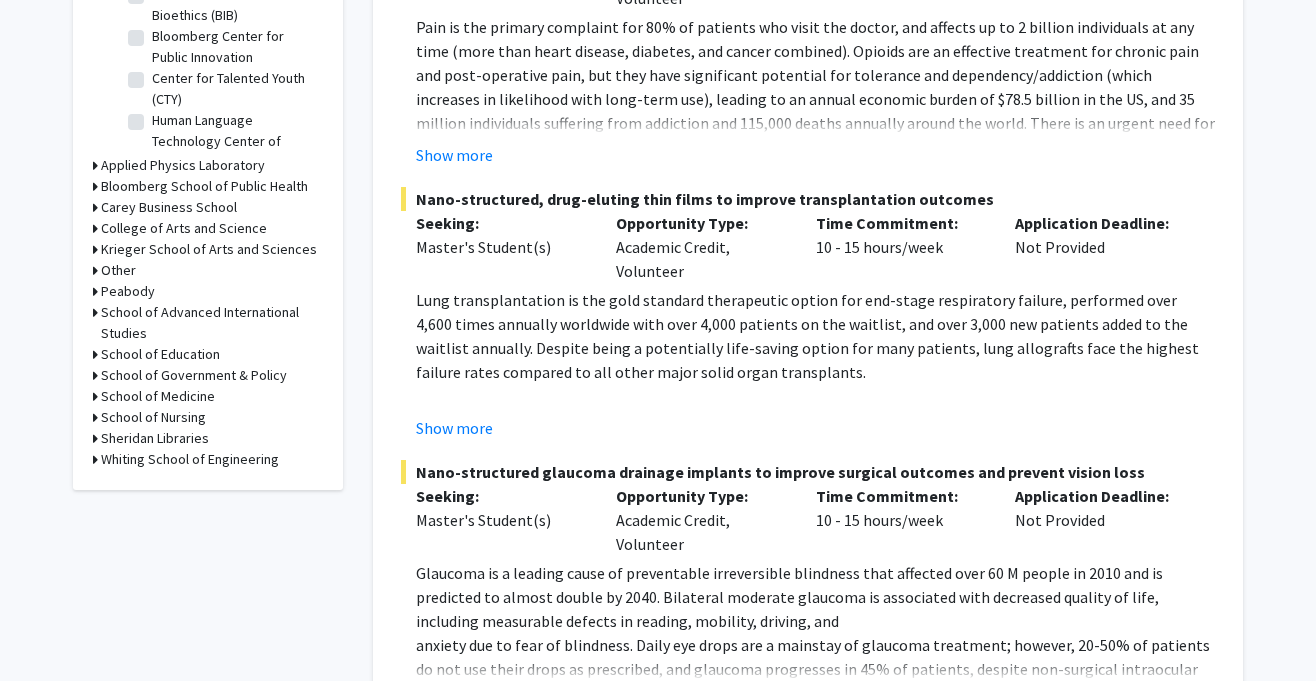 click on "Refine By Collaboration Status: Collaboration Status  All Faculty/Staff    Collaboration Status  Faculty/Staff accepting students    Collaboration Status  Faculty/Staff with posted projects    Collaboration Status  Faculty/Staff with posted remote projects    Projects Seeking: Projects Seeking Level  All Projects    Projects Seeking Level  Undergraduate(s)    Projects Seeking Level  Master's Student(s)    Projects Seeking Level  Doctoral Candidate(s) (PhD, MD, DMD, PharmD, etc.)    Projects Seeking Level  Postdoctoral Researcher(s) / Research Staff    Projects Seeking Level  Medical Resident(s) / Medical Fellow(s)    Projects Seeking Level  Faculty    Division & Department:      Academic and Cultural Centers  (Select All)  (Select All)  Berman Institute of Bioethics (BIB)  Berman Institute of Bioethics (BIB)  Bloomberg Center for Public Innovation  Bloomberg Center for Public Innovation  Center for Talented Youth (CTY)  Center for Talented Youth (CTY)  Urban Health Institute (UHI)" 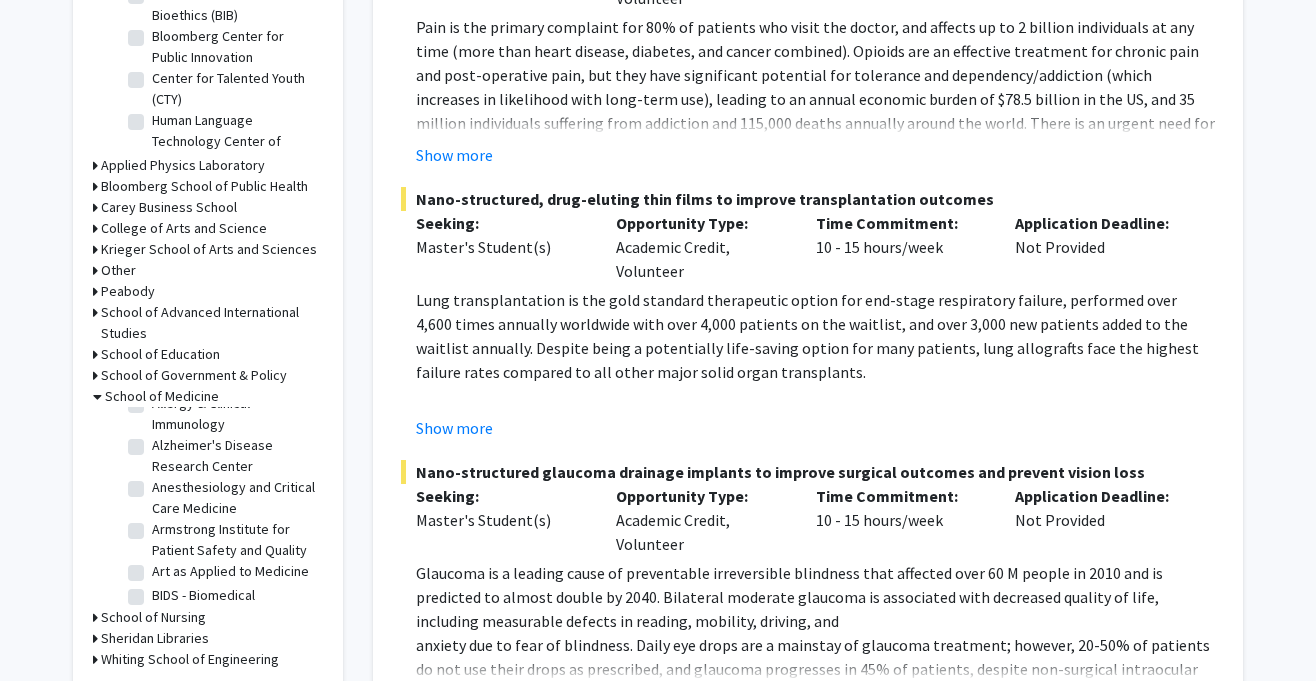 scroll, scrollTop: 69, scrollLeft: 0, axis: vertical 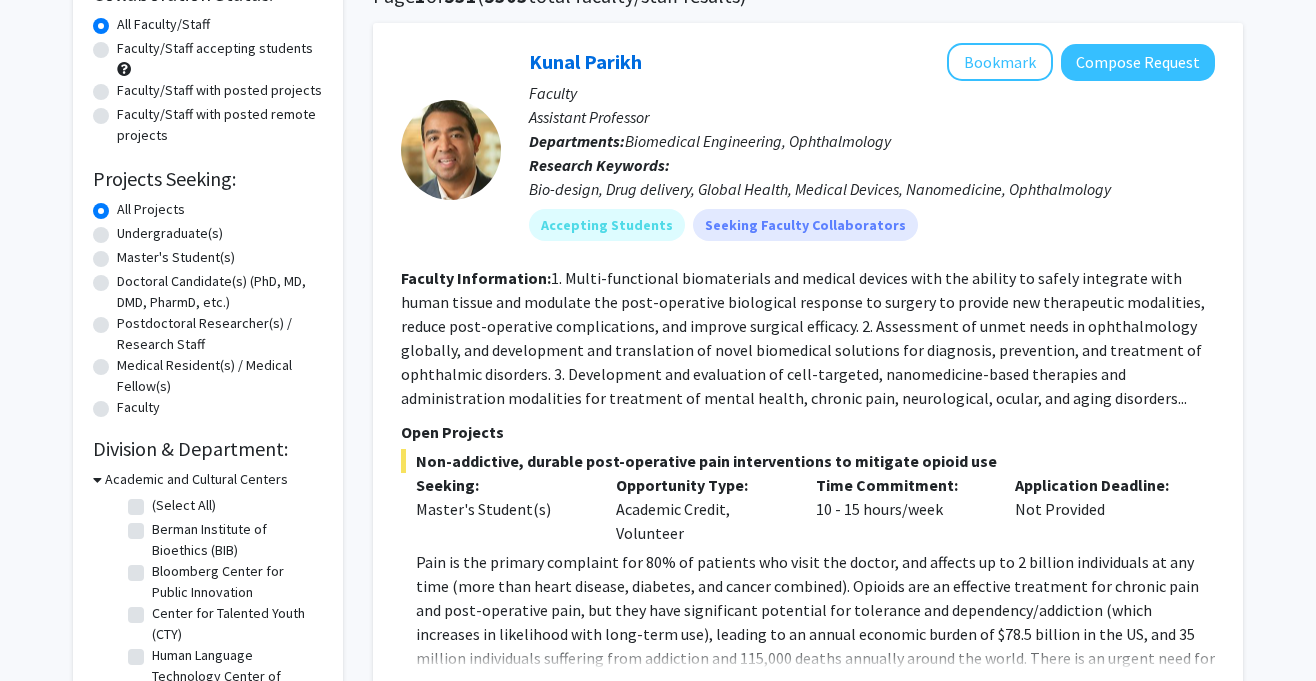 click on "Faculty/Staff with posted projects" 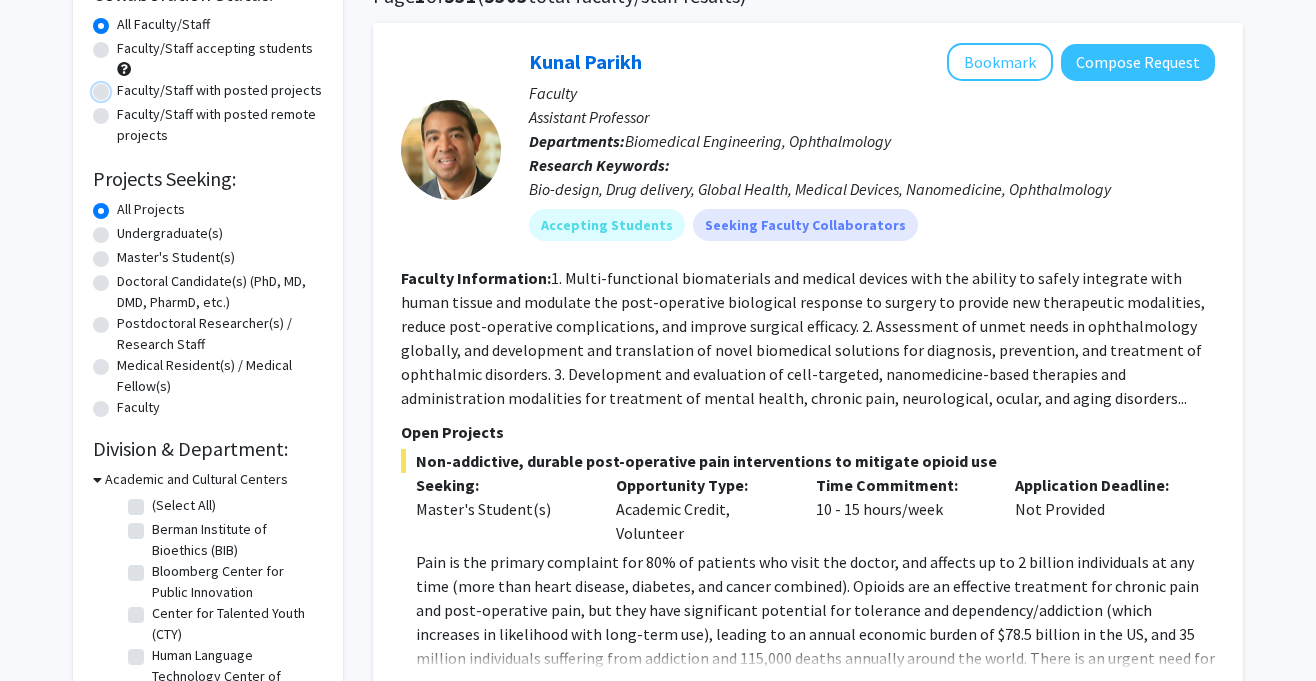 click on "Faculty/Staff with posted projects" at bounding box center [123, 86] 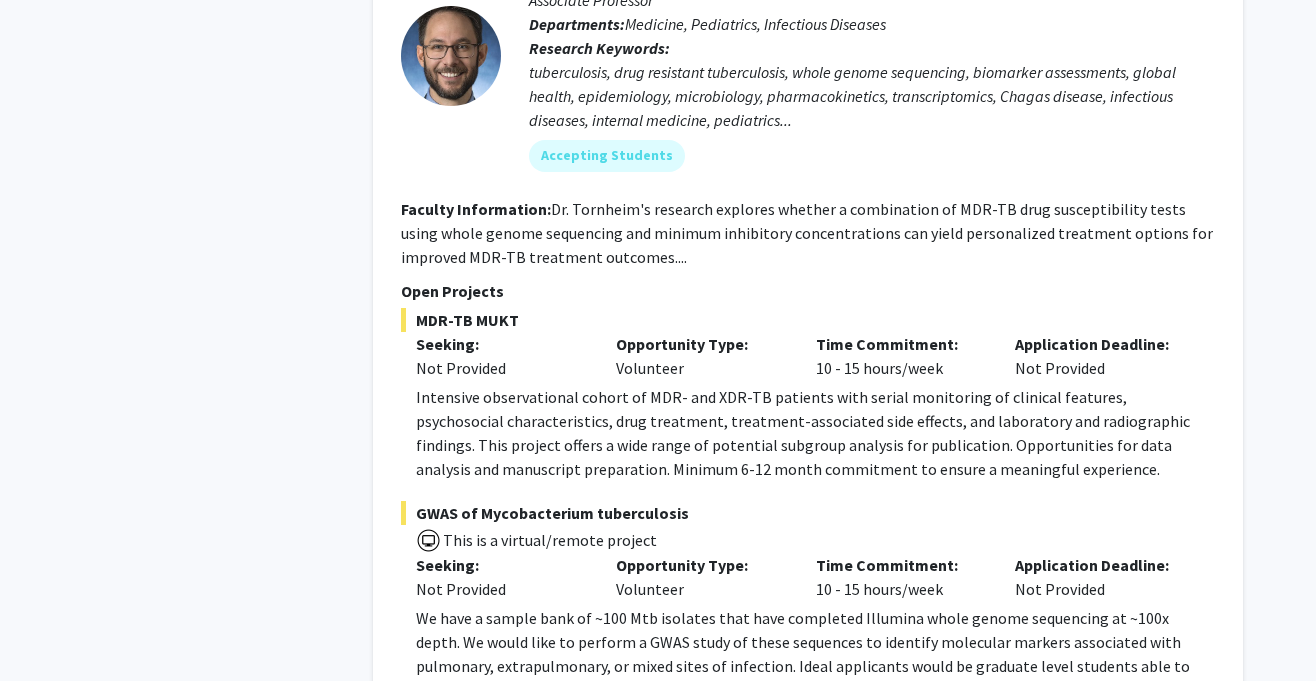 scroll, scrollTop: 9344, scrollLeft: 0, axis: vertical 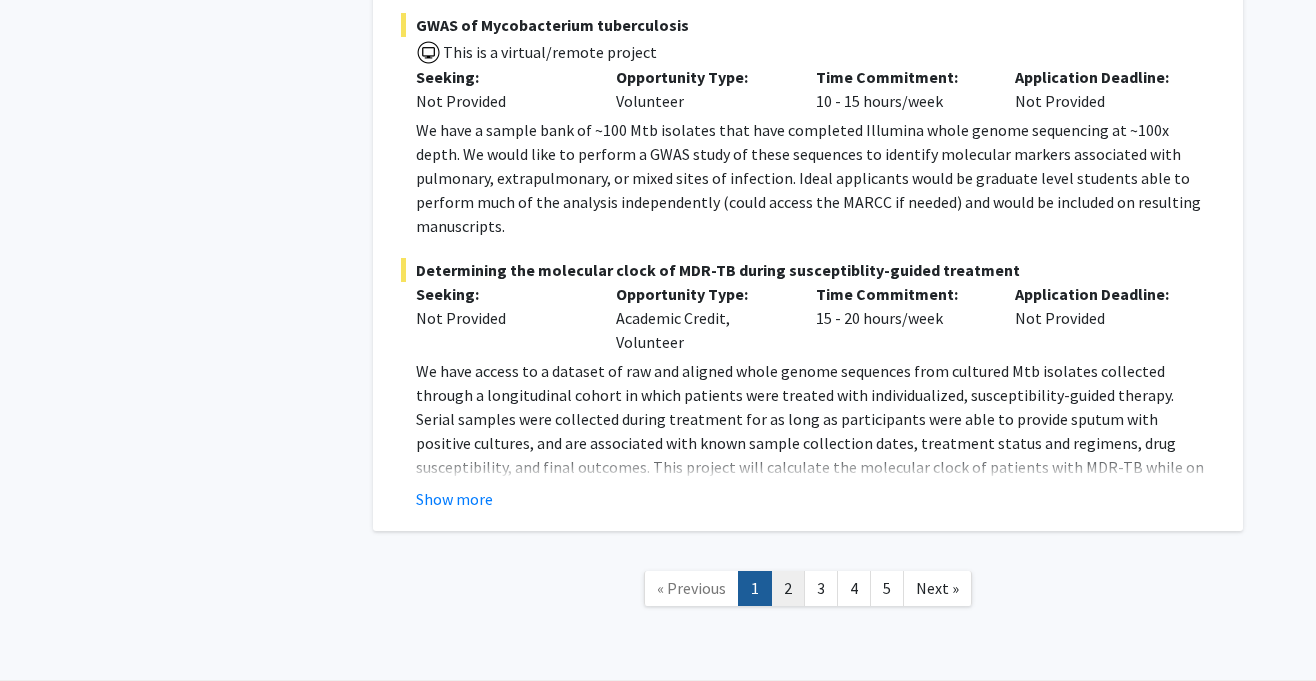 click on "2" 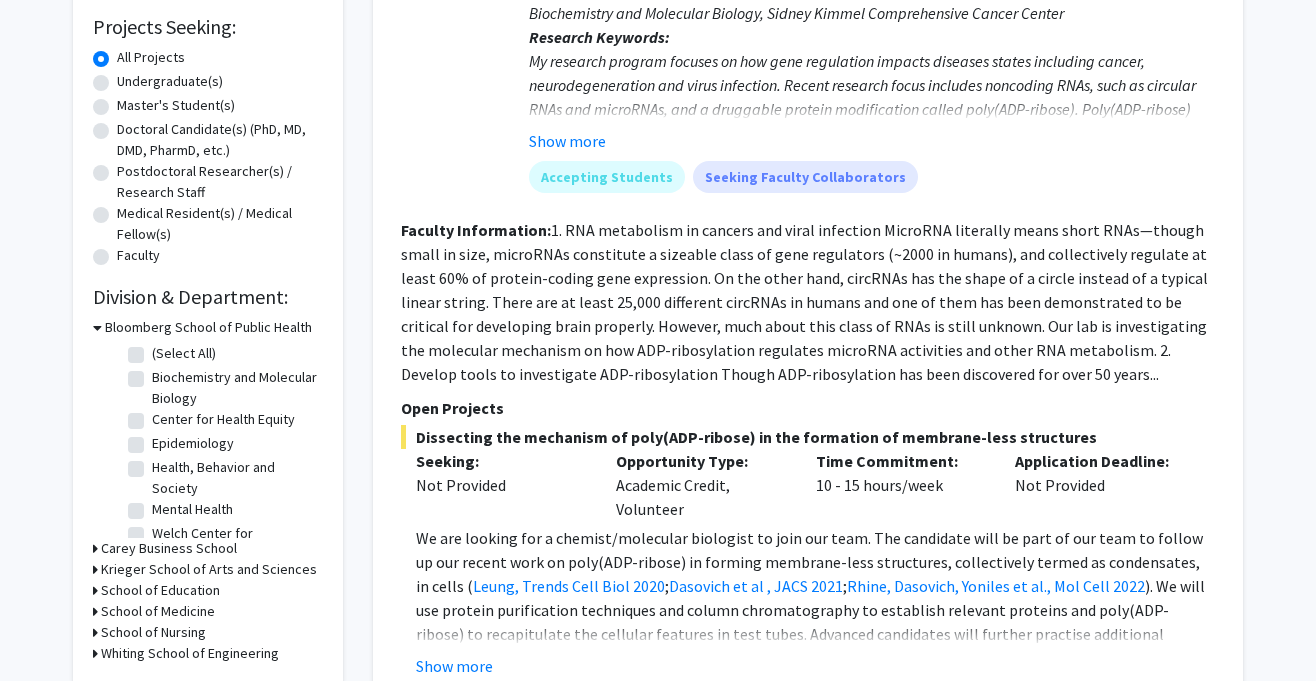 scroll, scrollTop: 333, scrollLeft: 0, axis: vertical 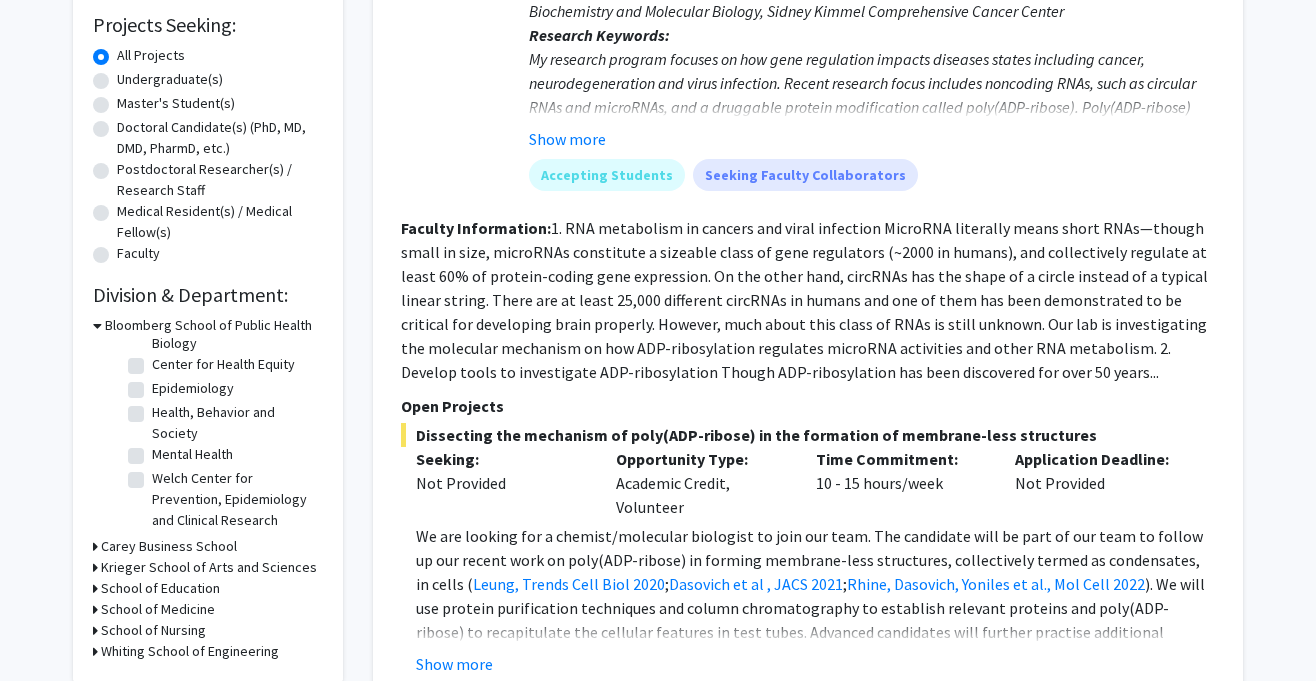 click on "Health, Behavior and Society" 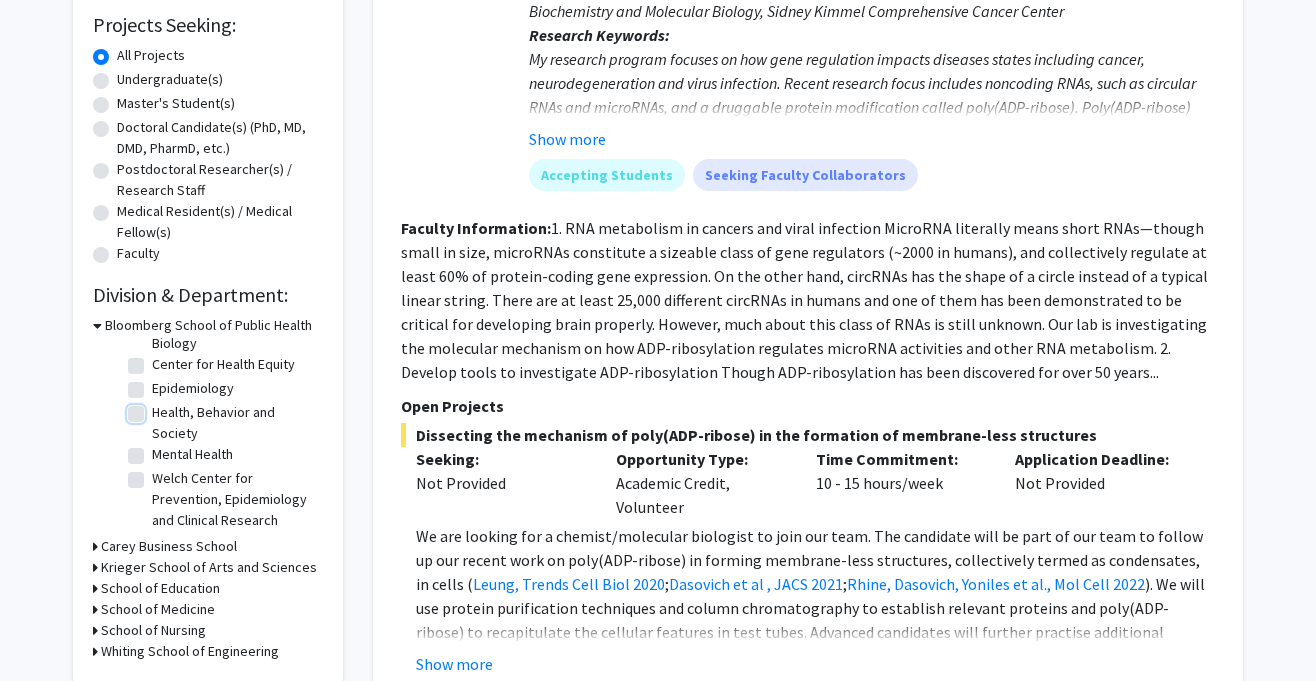 click on "Health, Behavior and Society" at bounding box center [158, 408] 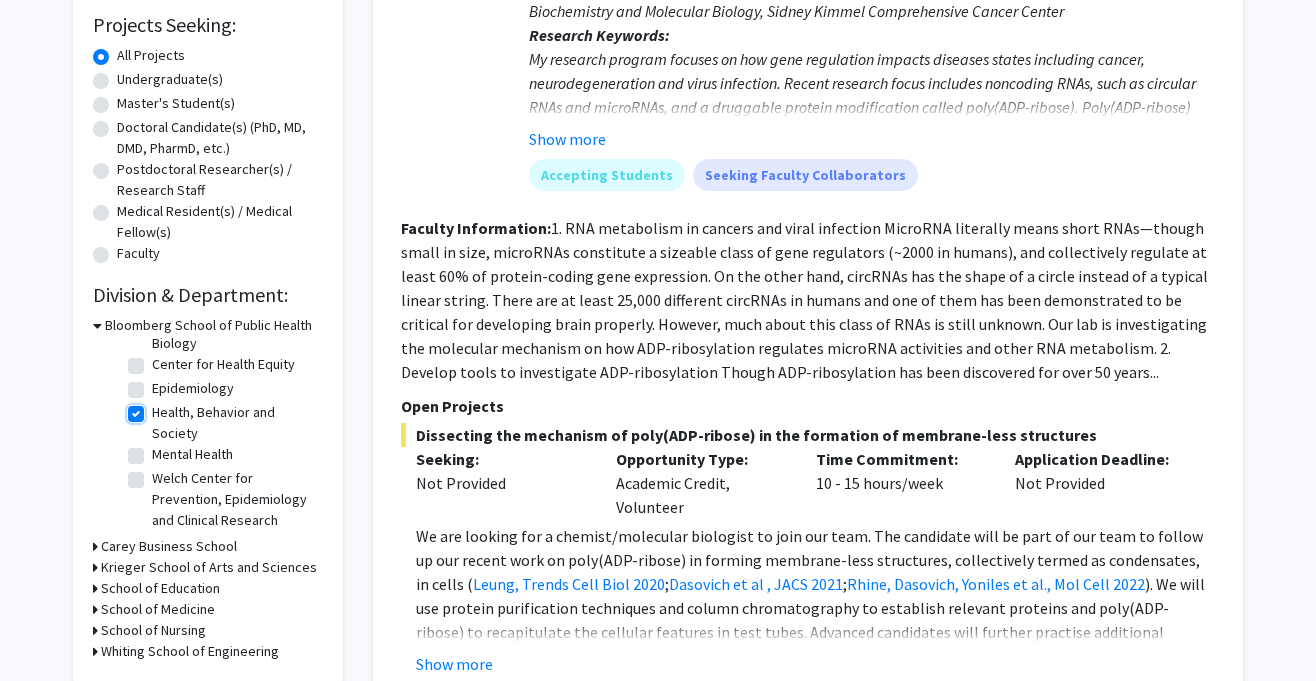 checkbox on "true" 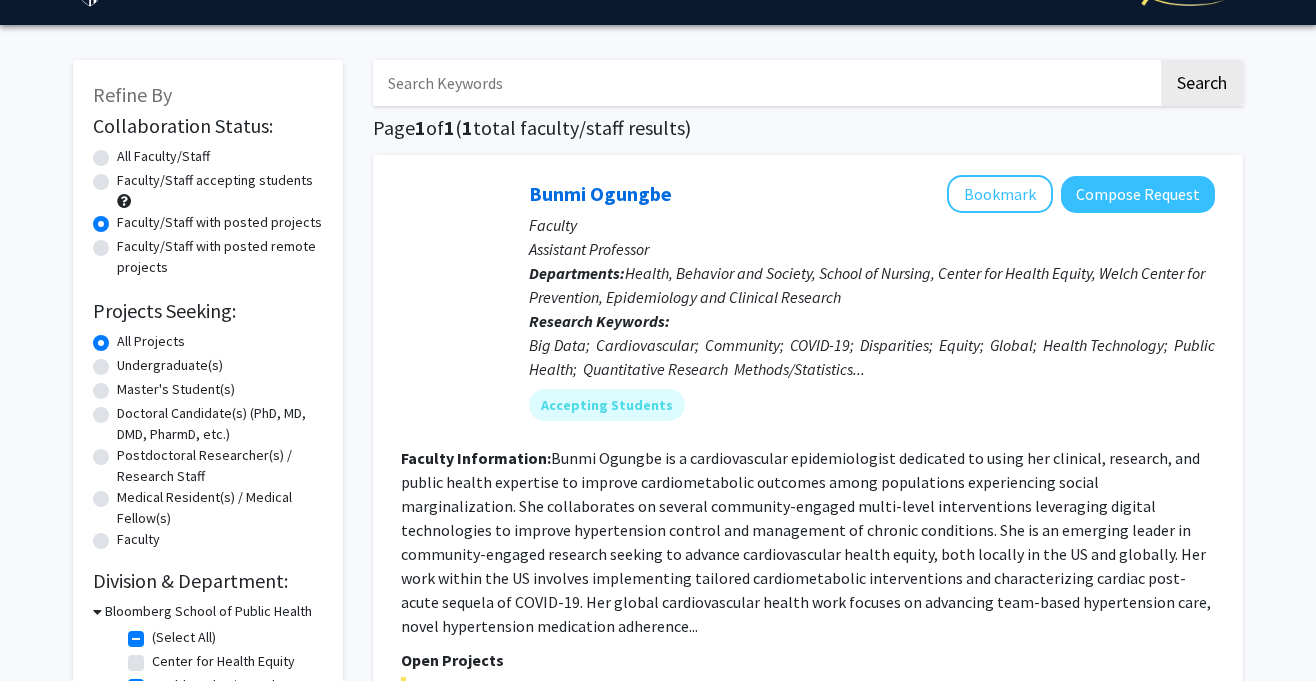 scroll, scrollTop: 49, scrollLeft: 0, axis: vertical 